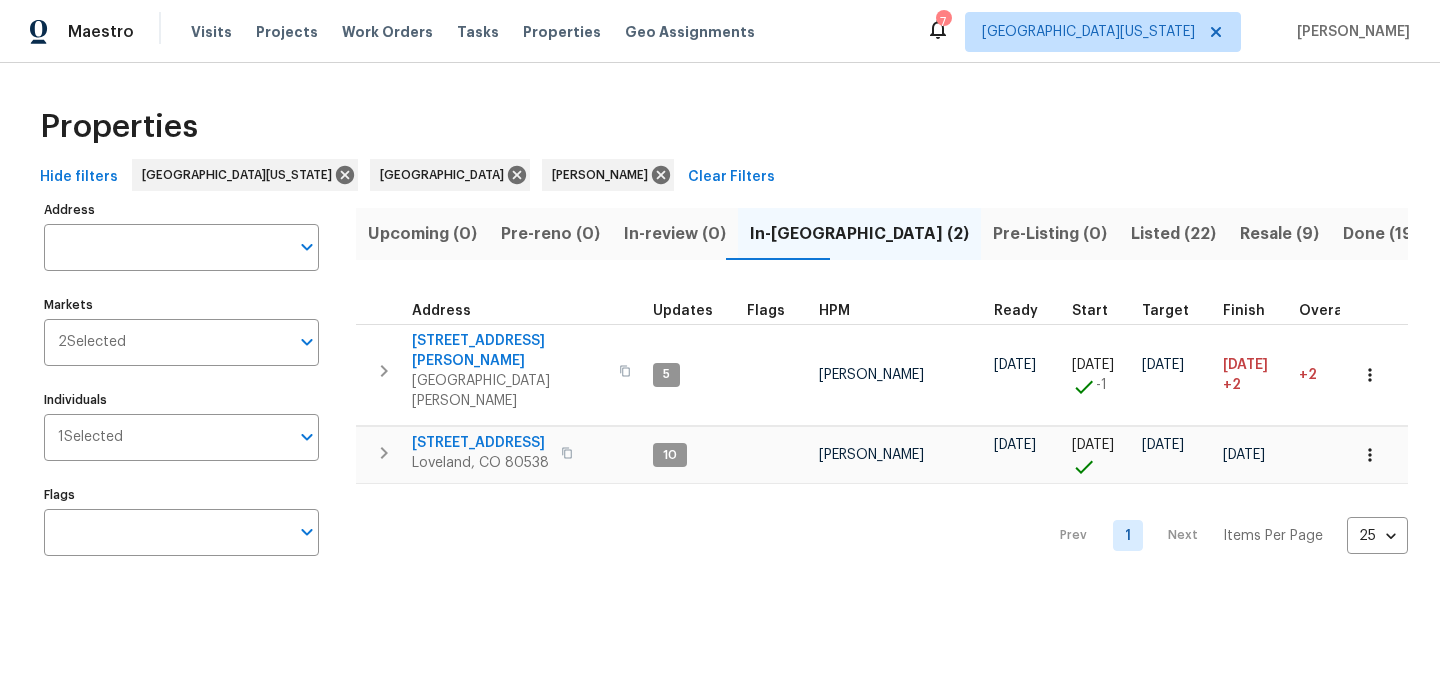 scroll, scrollTop: 0, scrollLeft: 0, axis: both 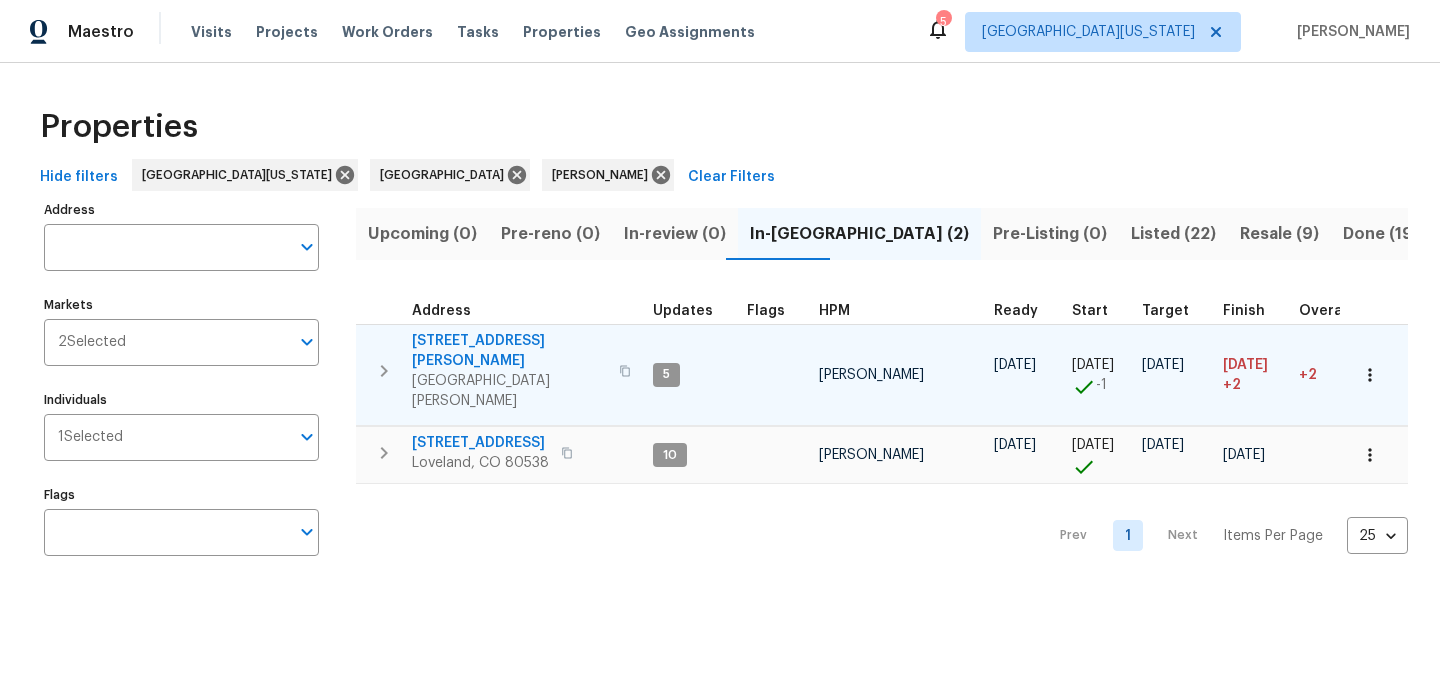 click on "[STREET_ADDRESS][PERSON_NAME]" at bounding box center (509, 351) 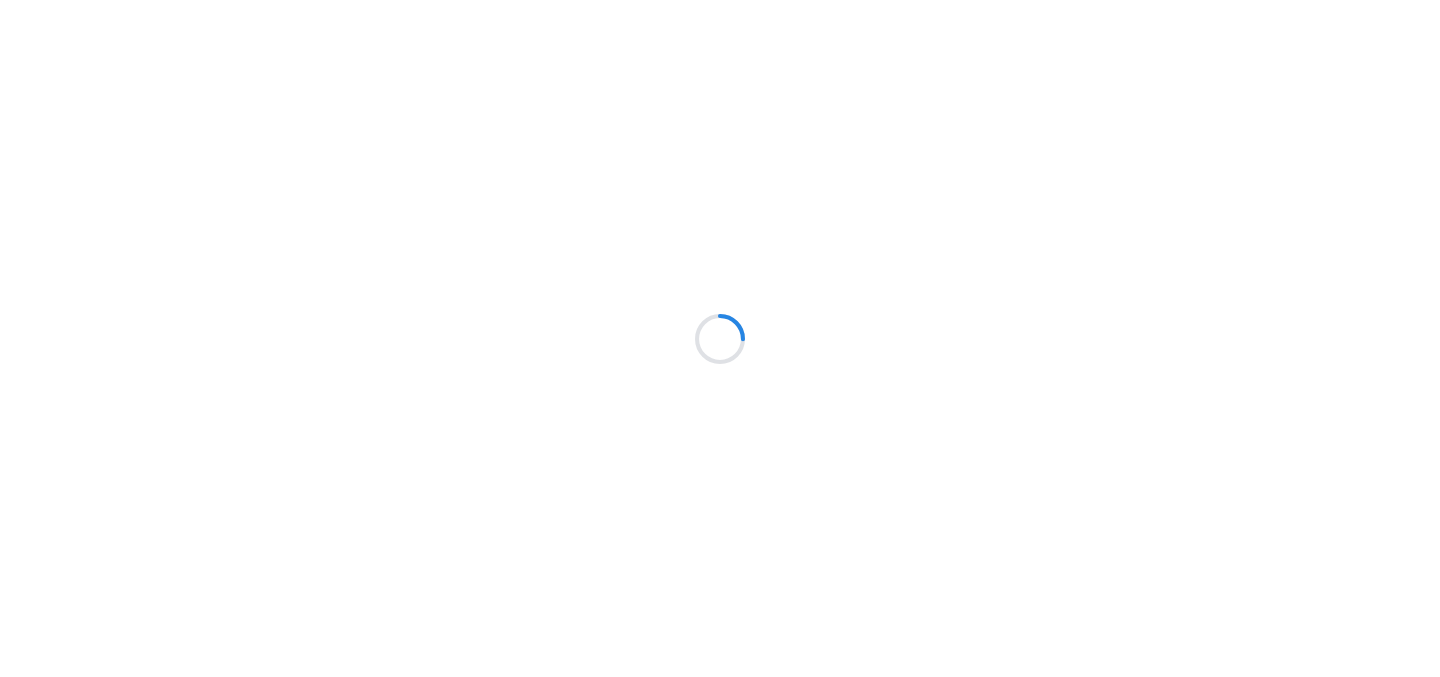 scroll, scrollTop: 0, scrollLeft: 0, axis: both 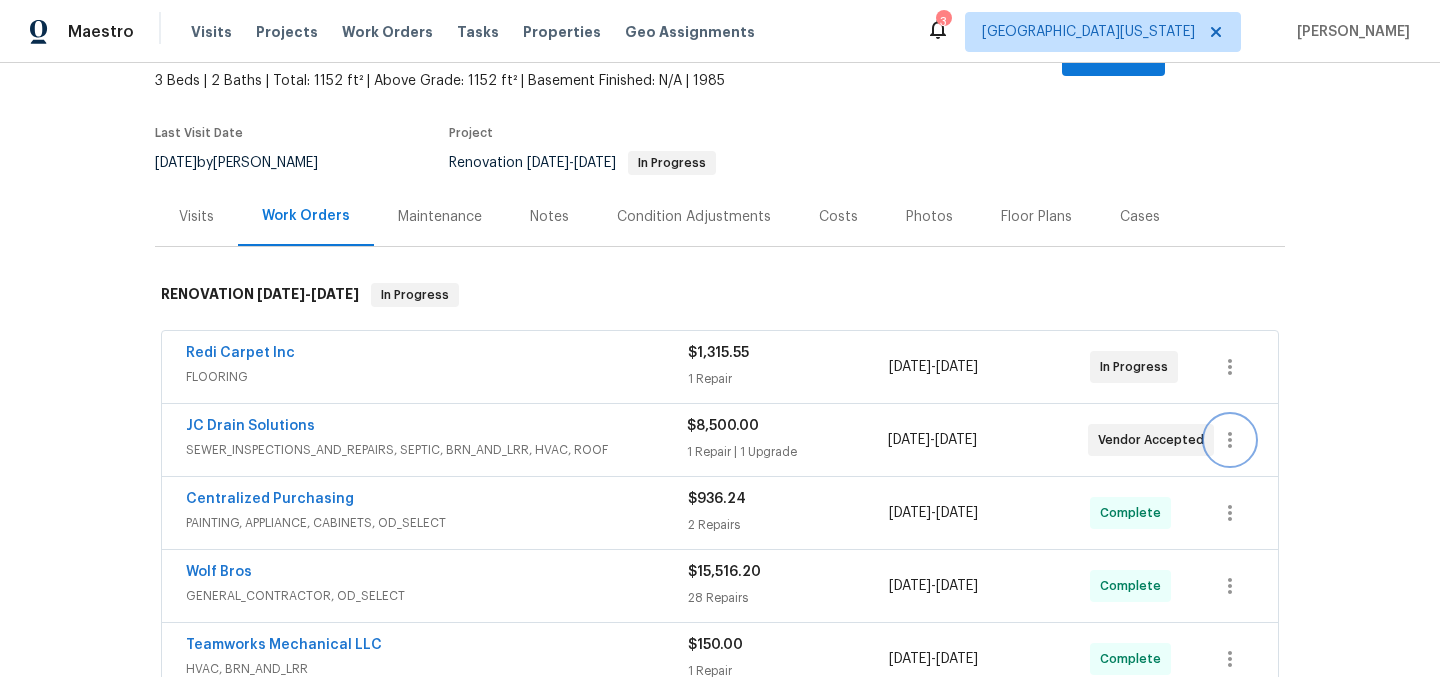 click 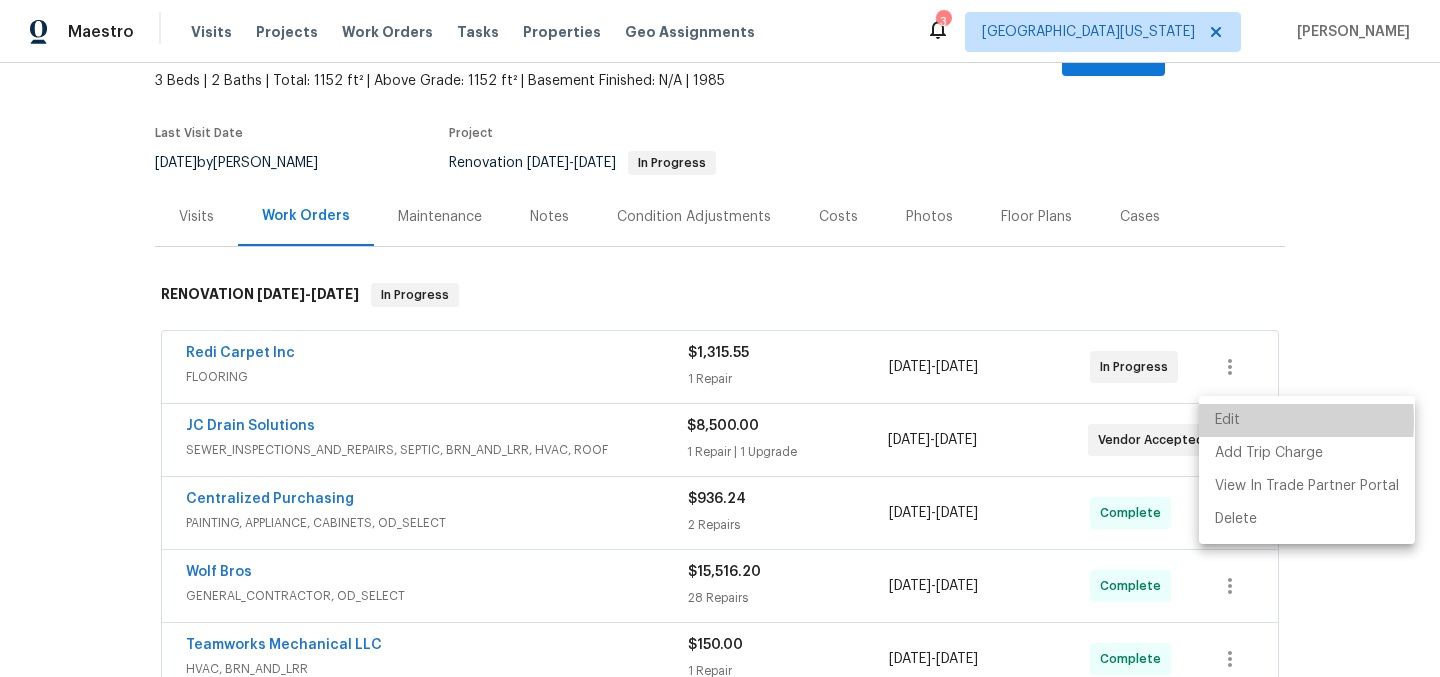 click on "Edit" at bounding box center [1307, 420] 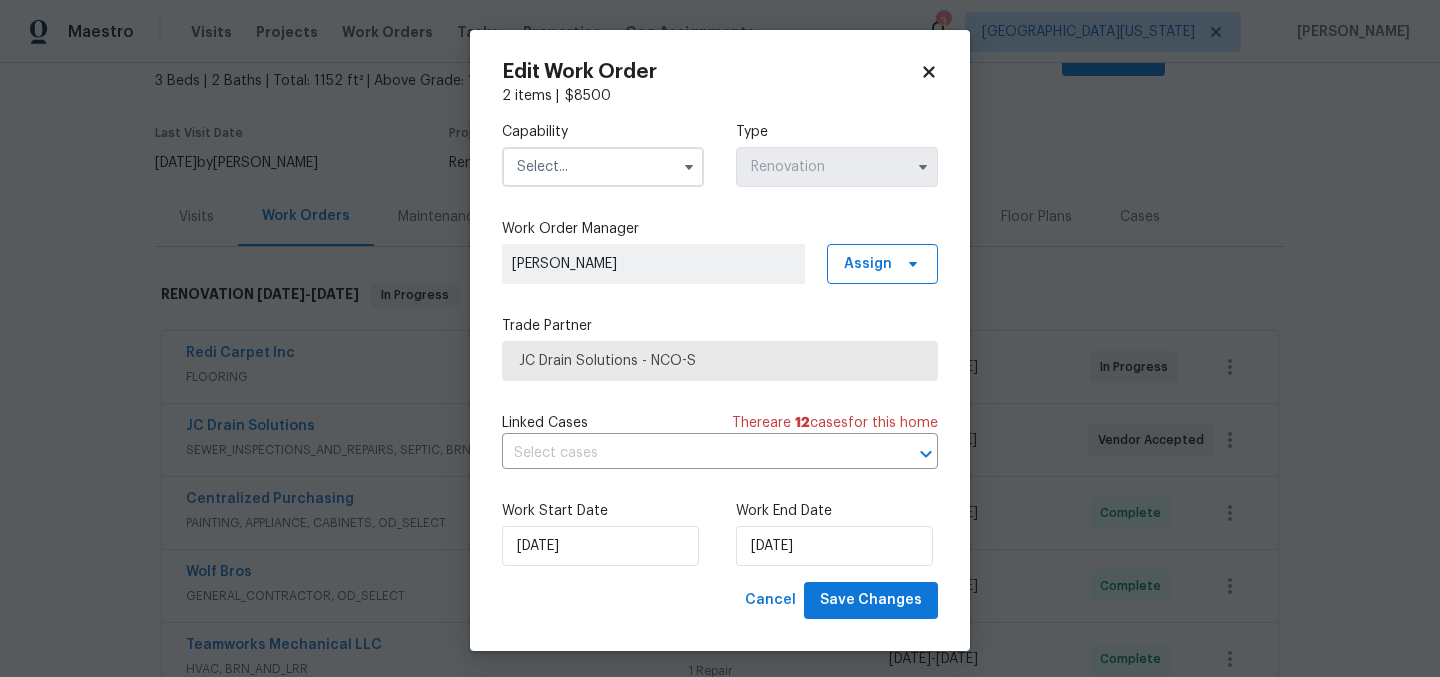 click at bounding box center (603, 167) 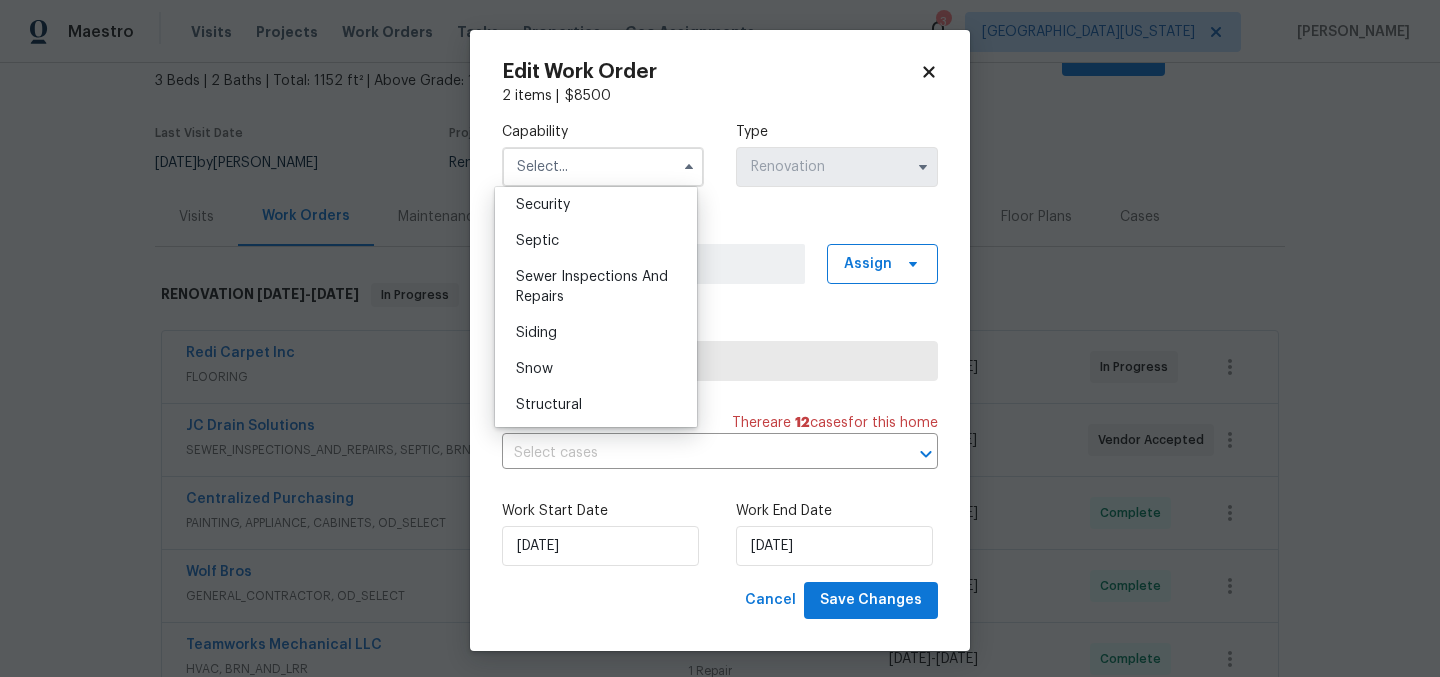 scroll, scrollTop: 2085, scrollLeft: 0, axis: vertical 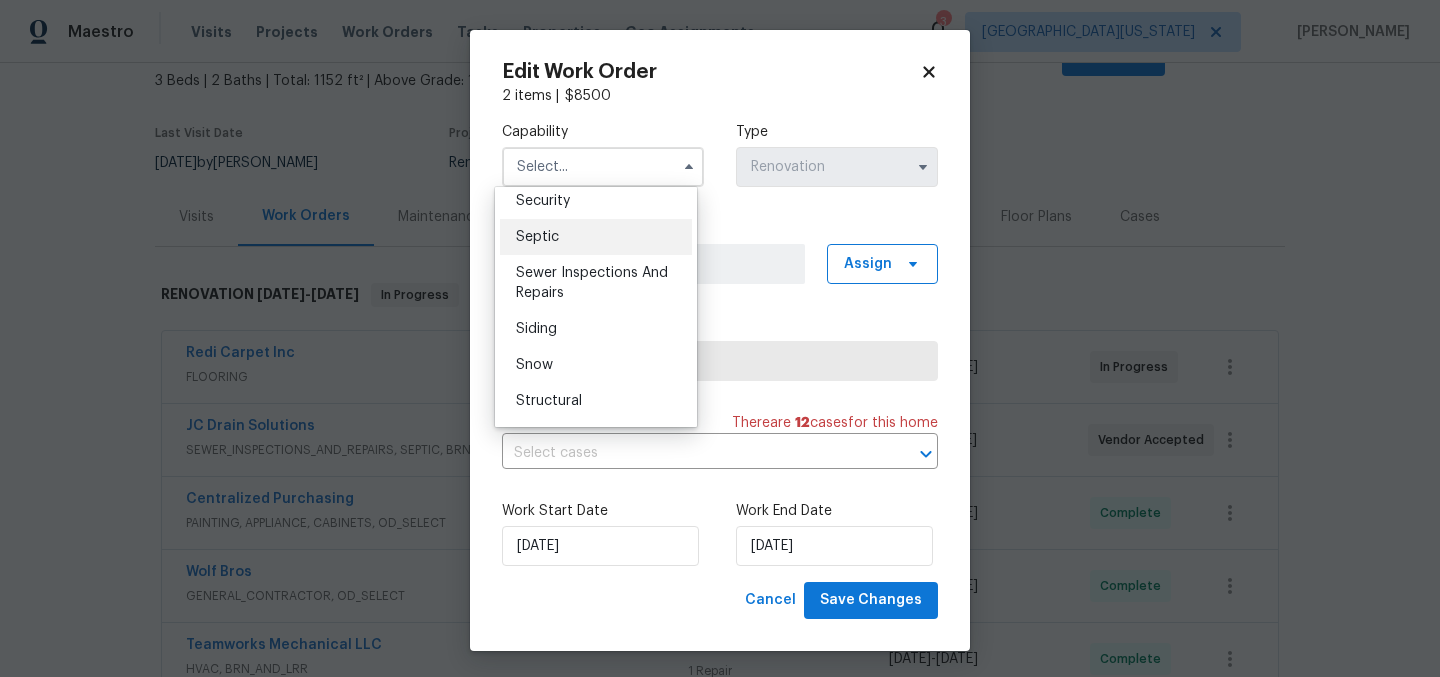 click on "Septic" at bounding box center (596, 237) 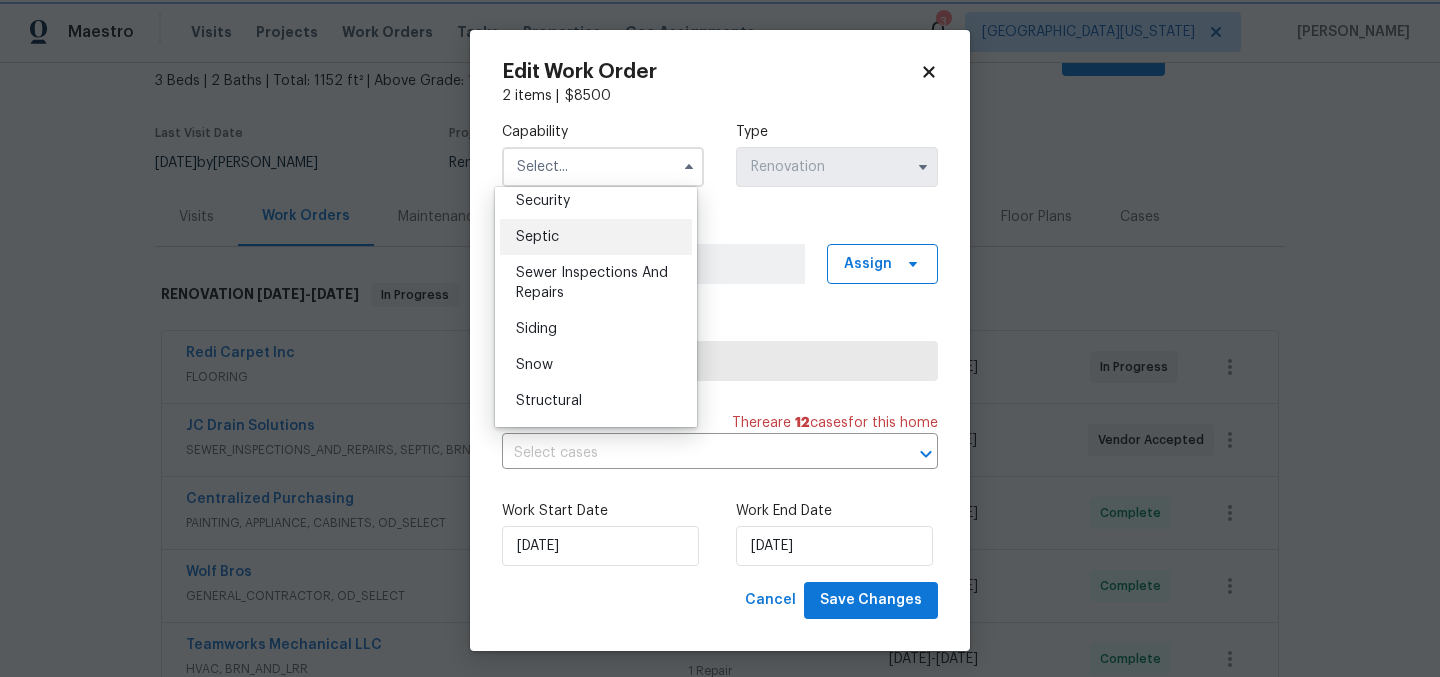 type on "Septic" 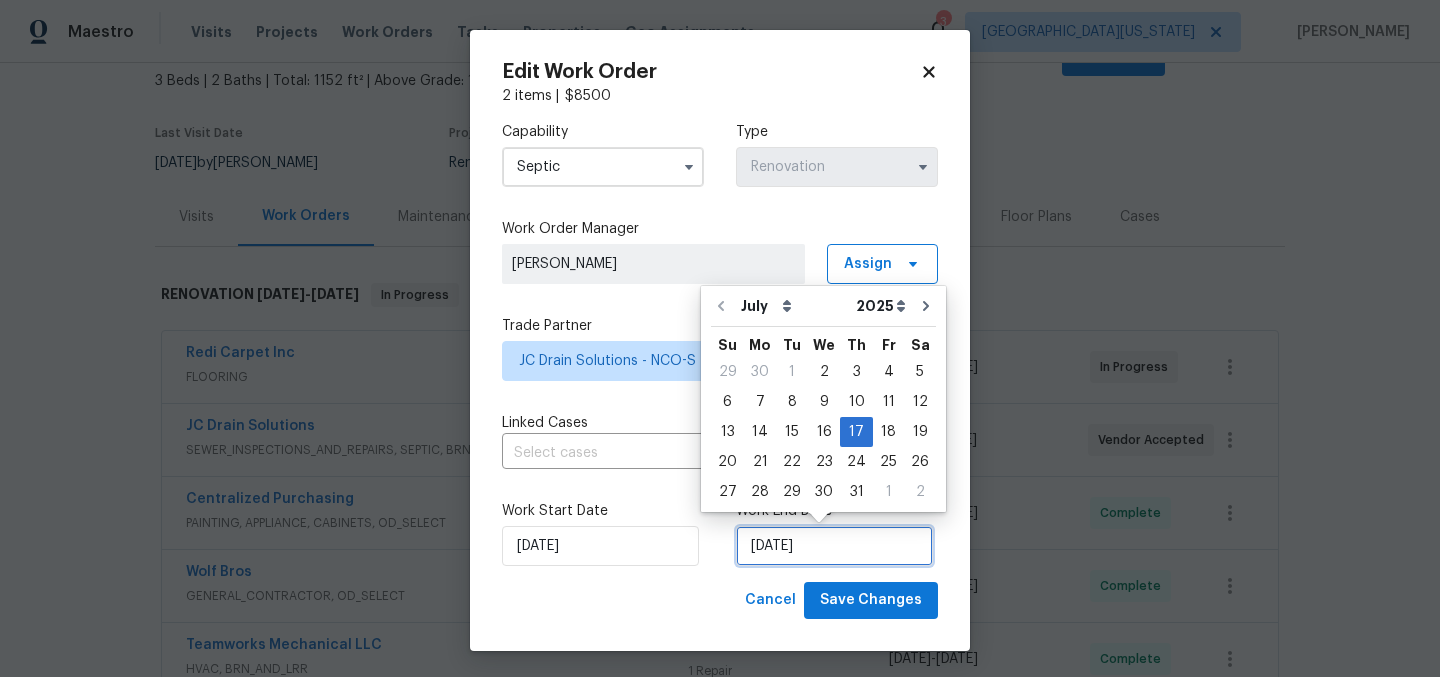 click on "7/17/2025" at bounding box center (834, 546) 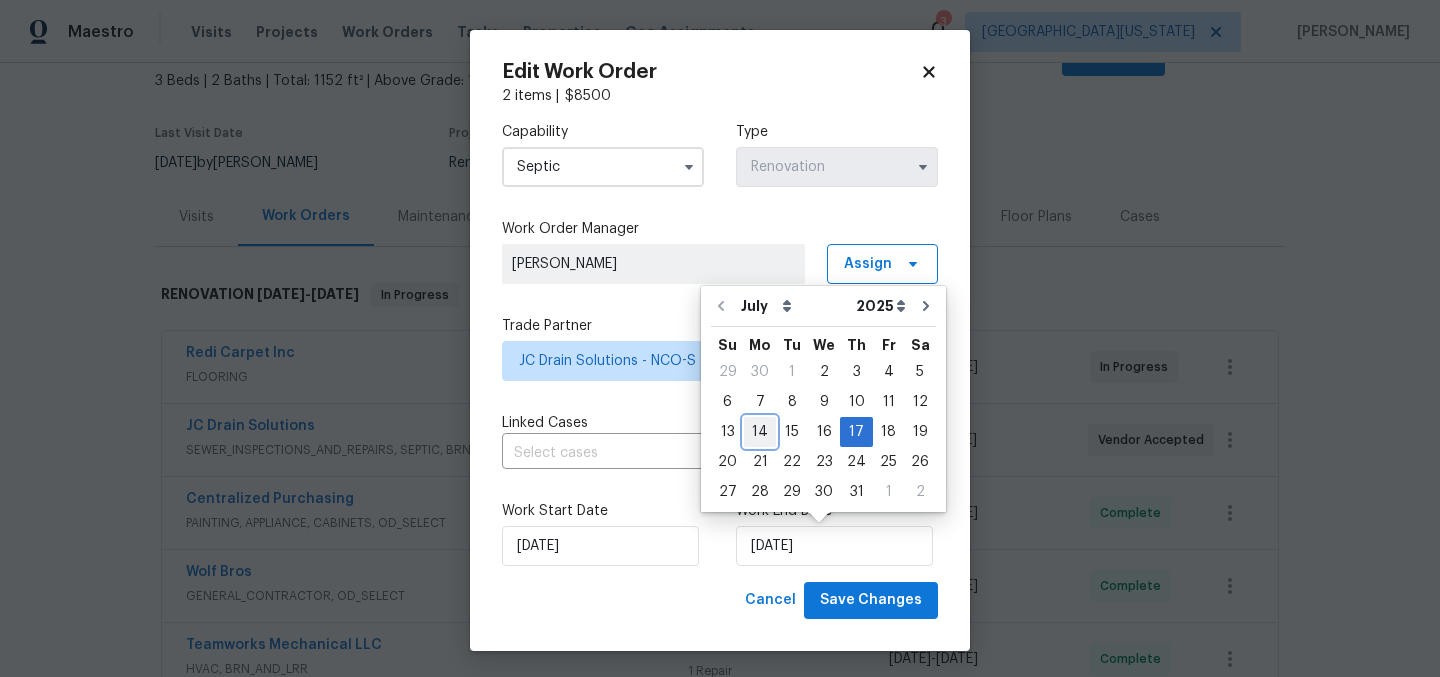click on "14" at bounding box center (760, 432) 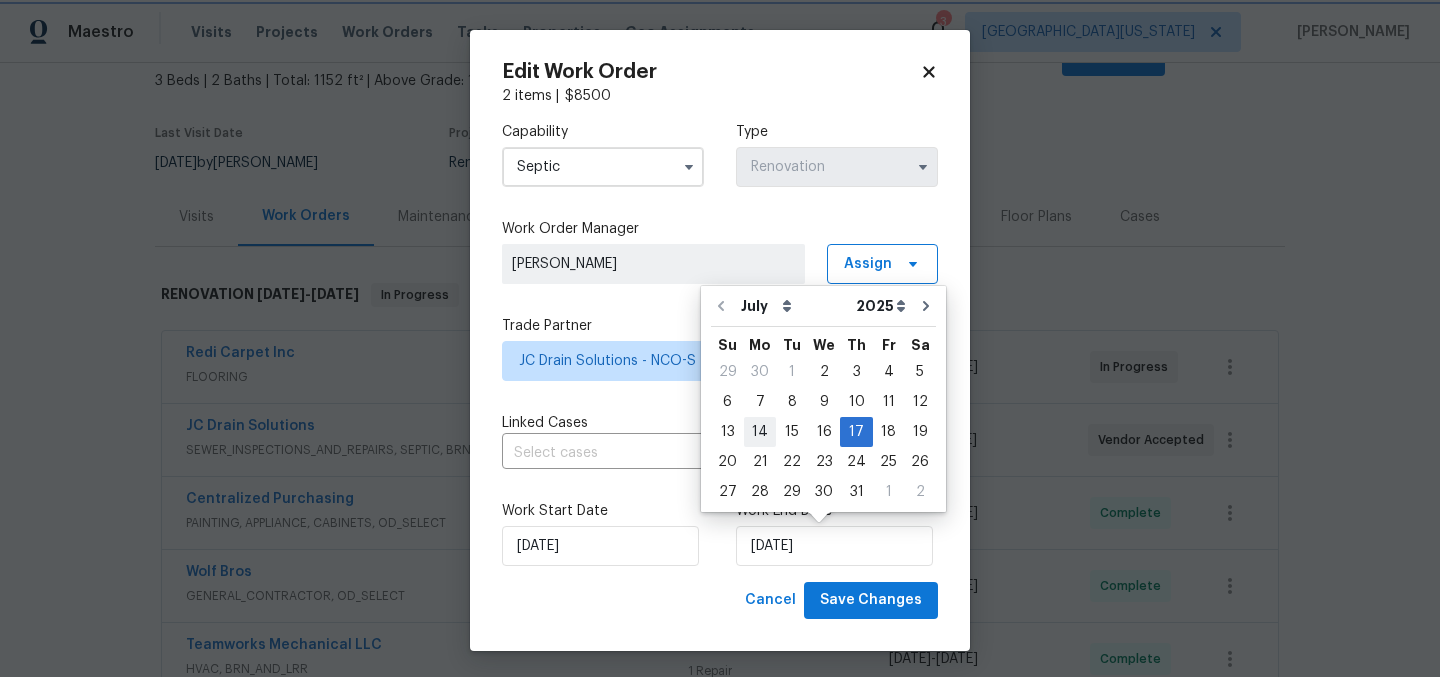 type on "7/14/2025" 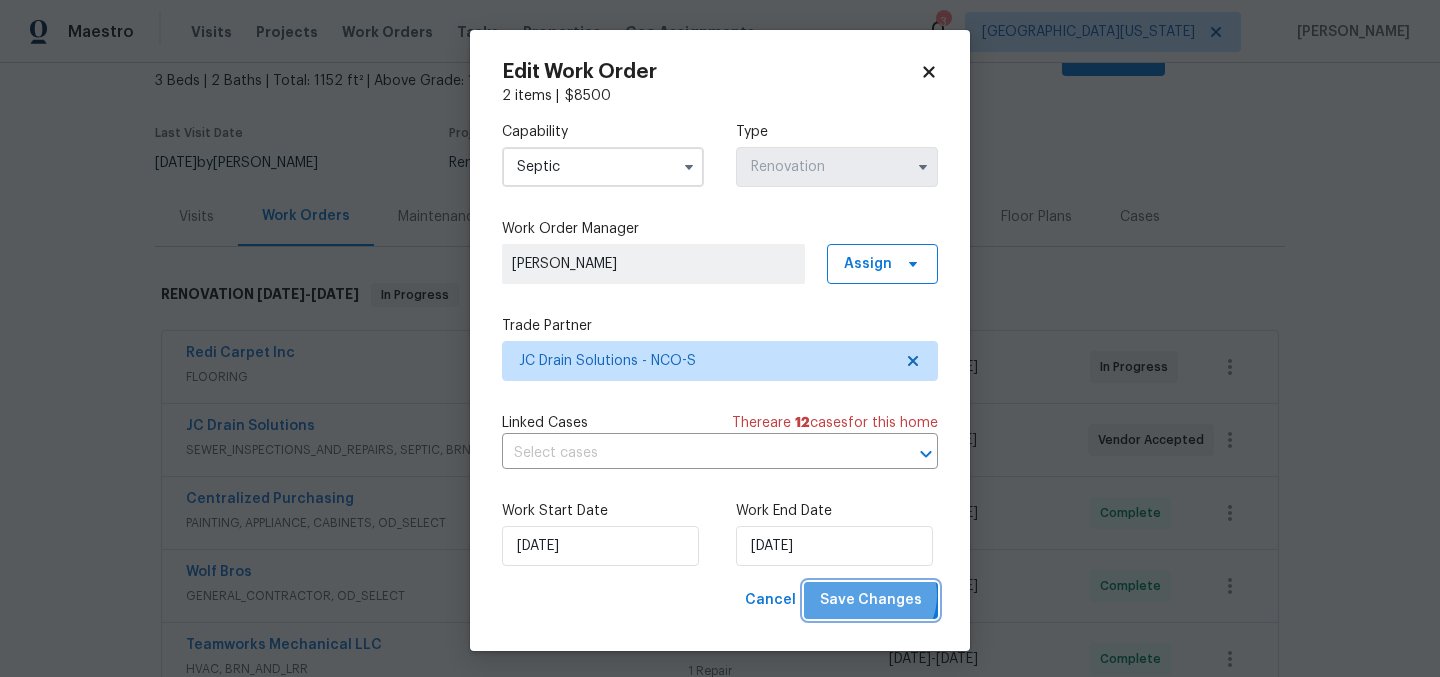click on "Save Changes" at bounding box center [871, 600] 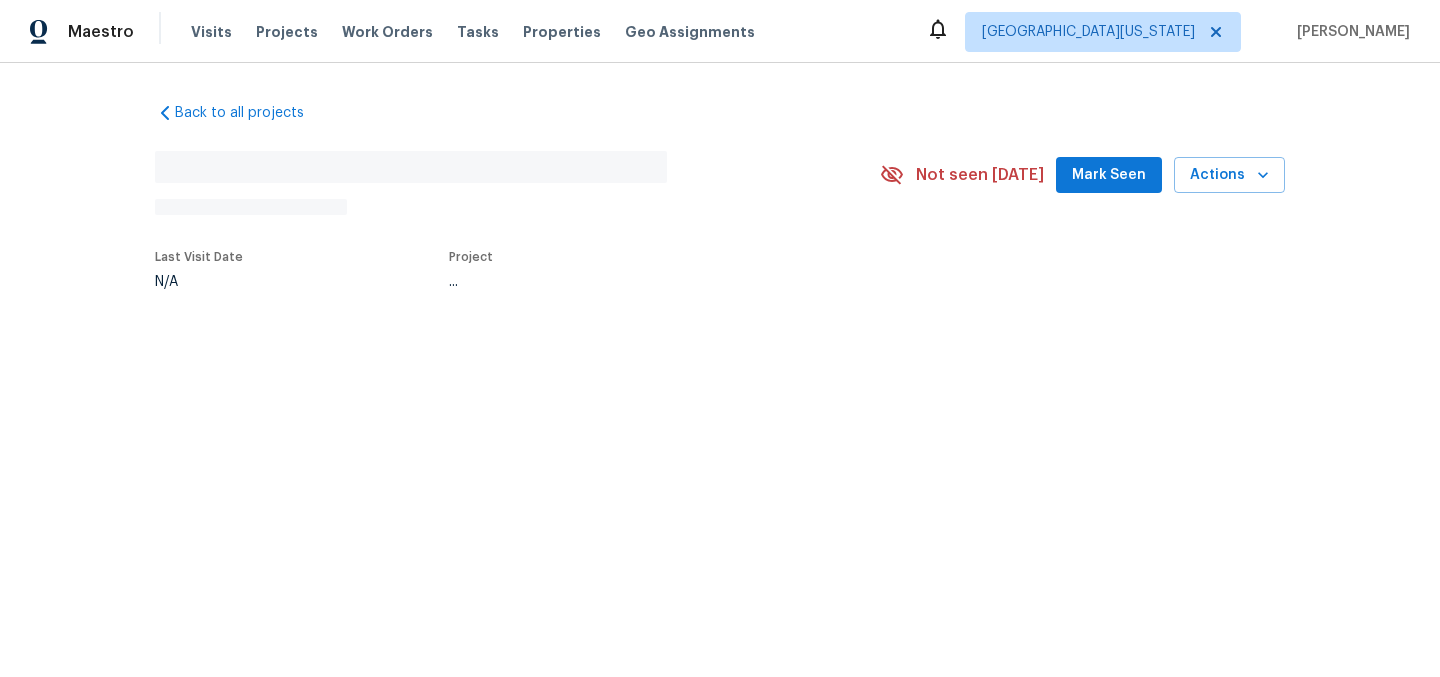 scroll, scrollTop: 0, scrollLeft: 0, axis: both 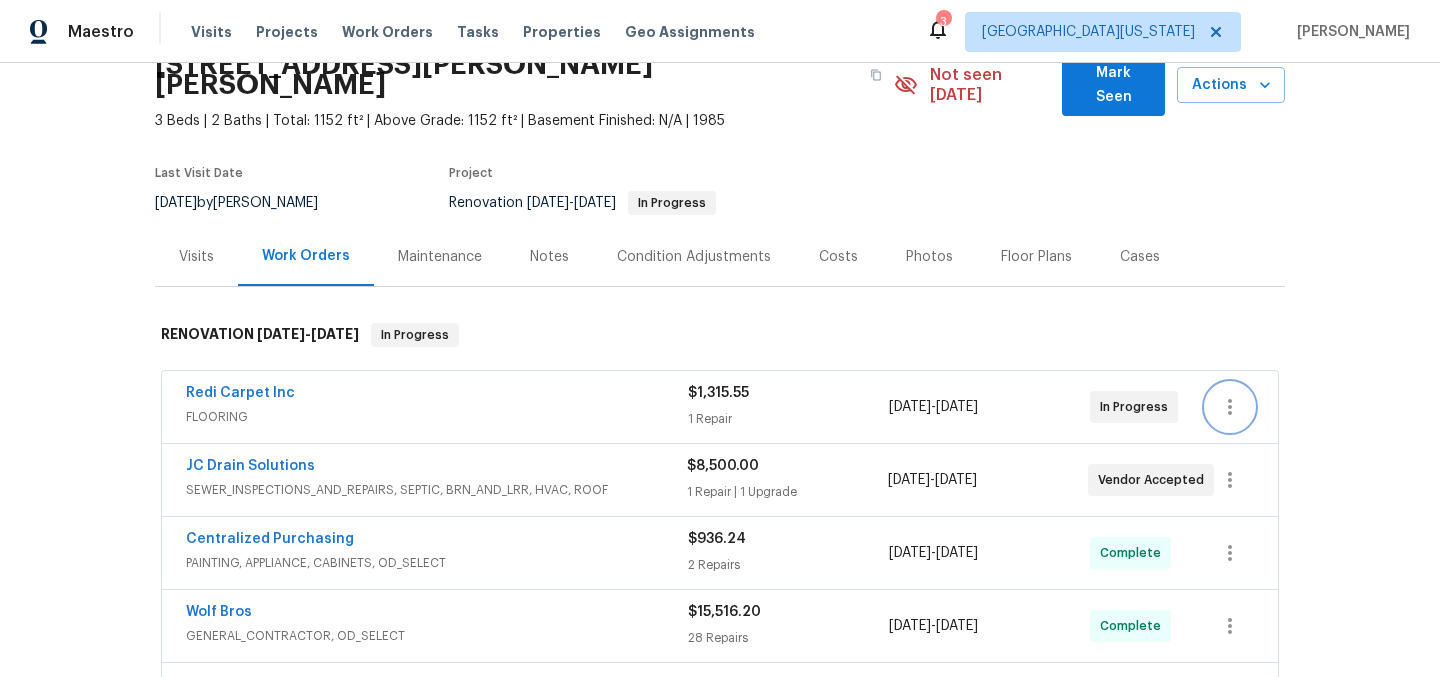 click 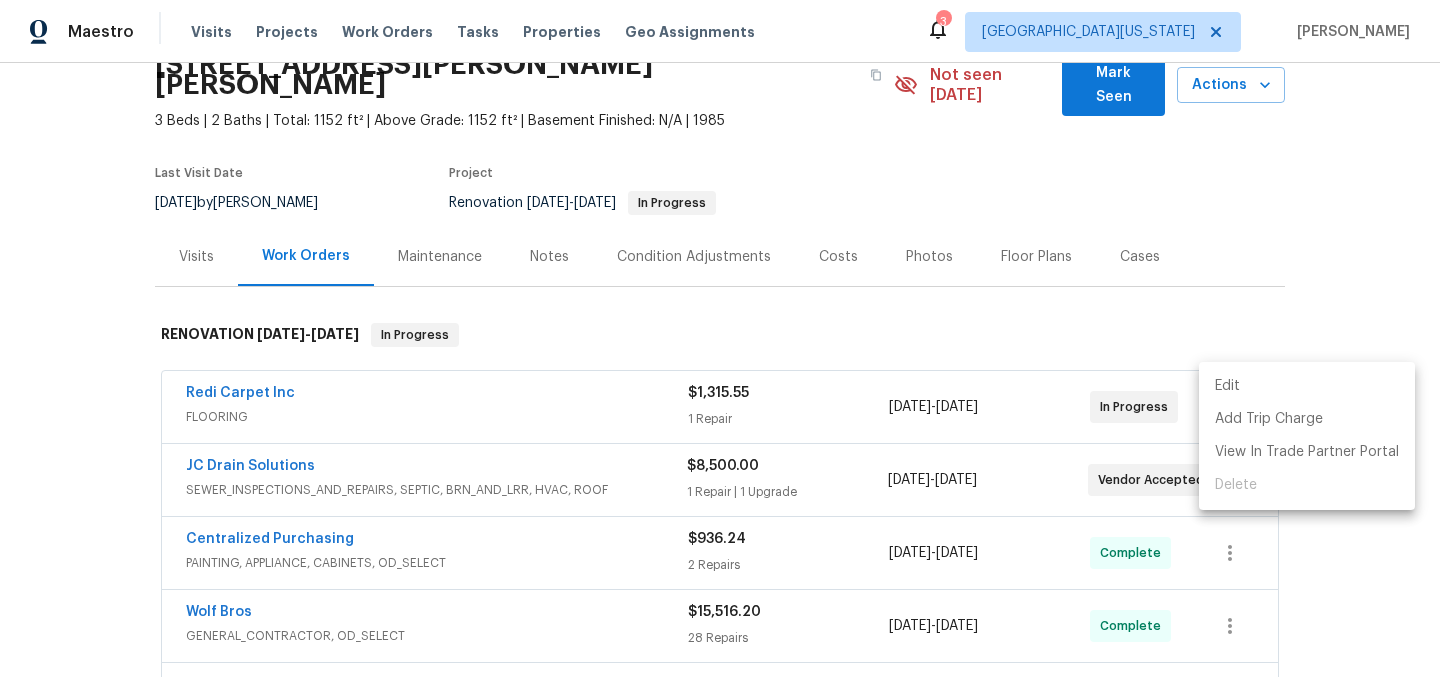 click on "Edit" at bounding box center [1307, 386] 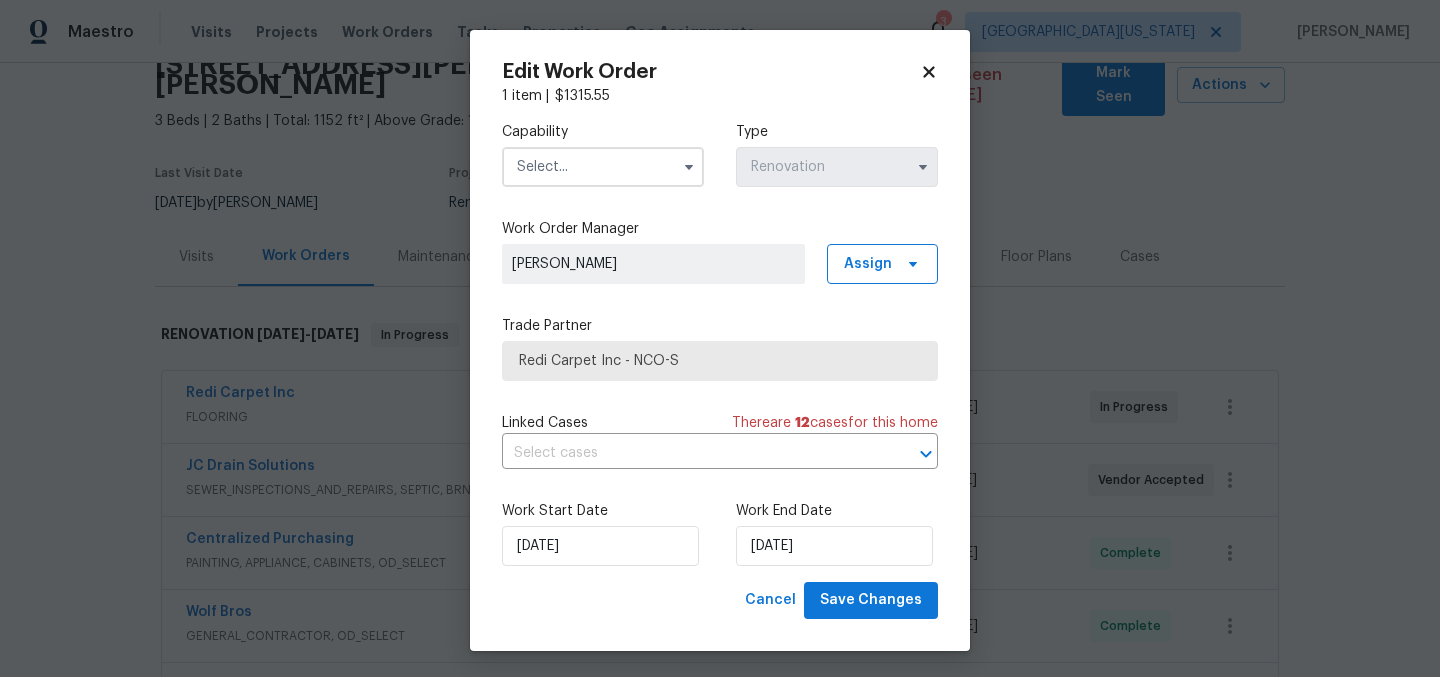 click at bounding box center [603, 167] 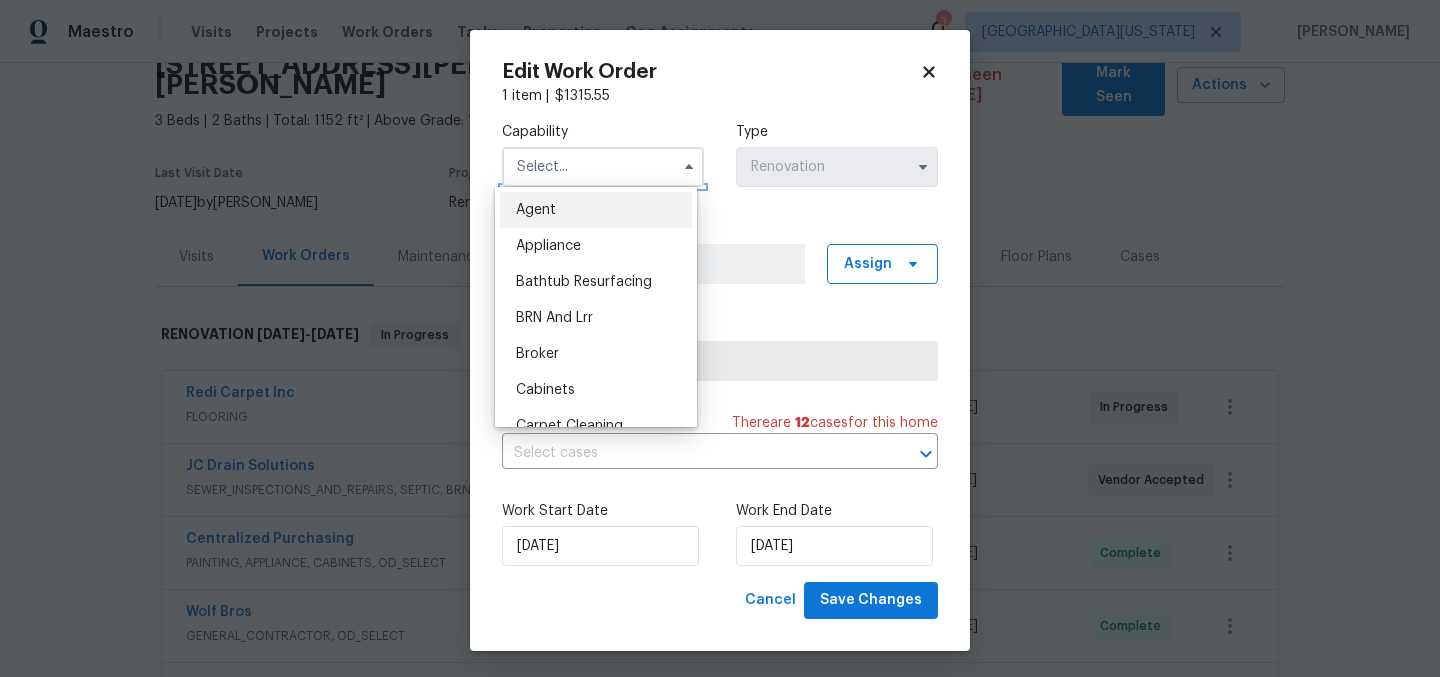click at bounding box center [603, 167] 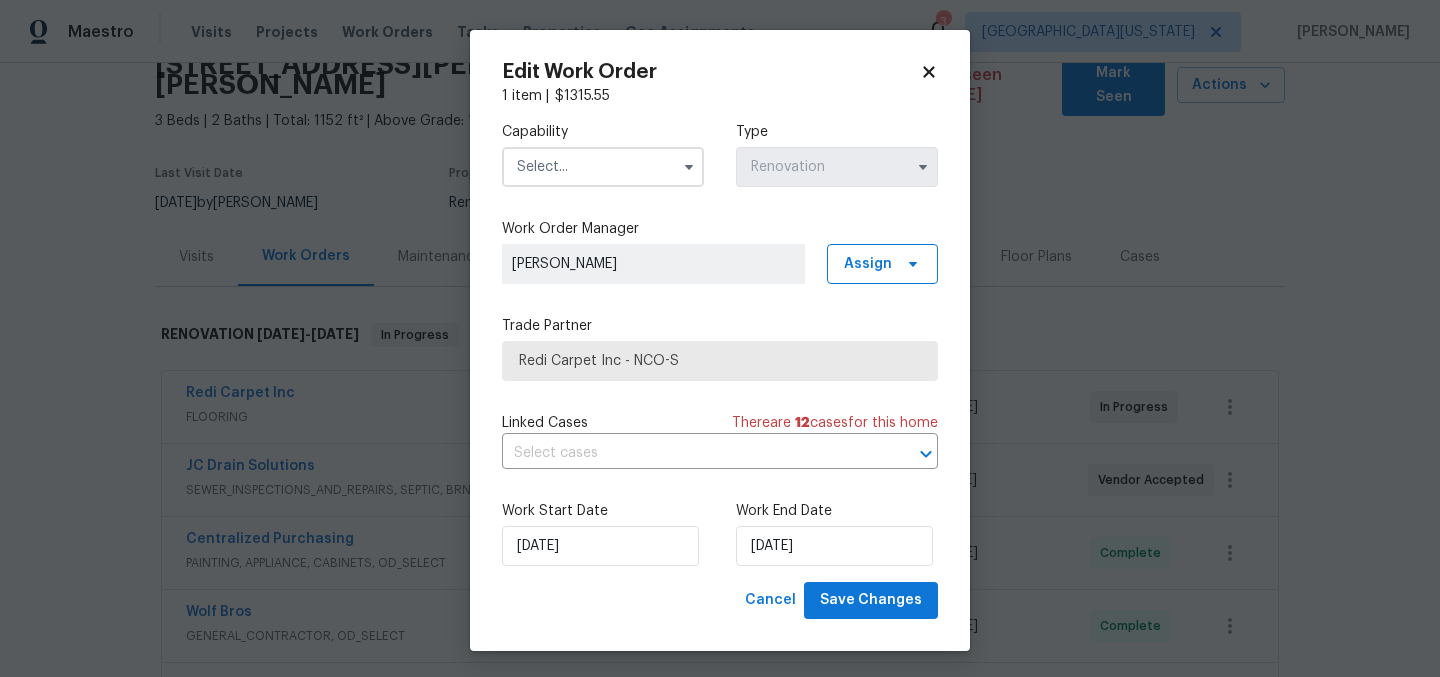 click at bounding box center (603, 167) 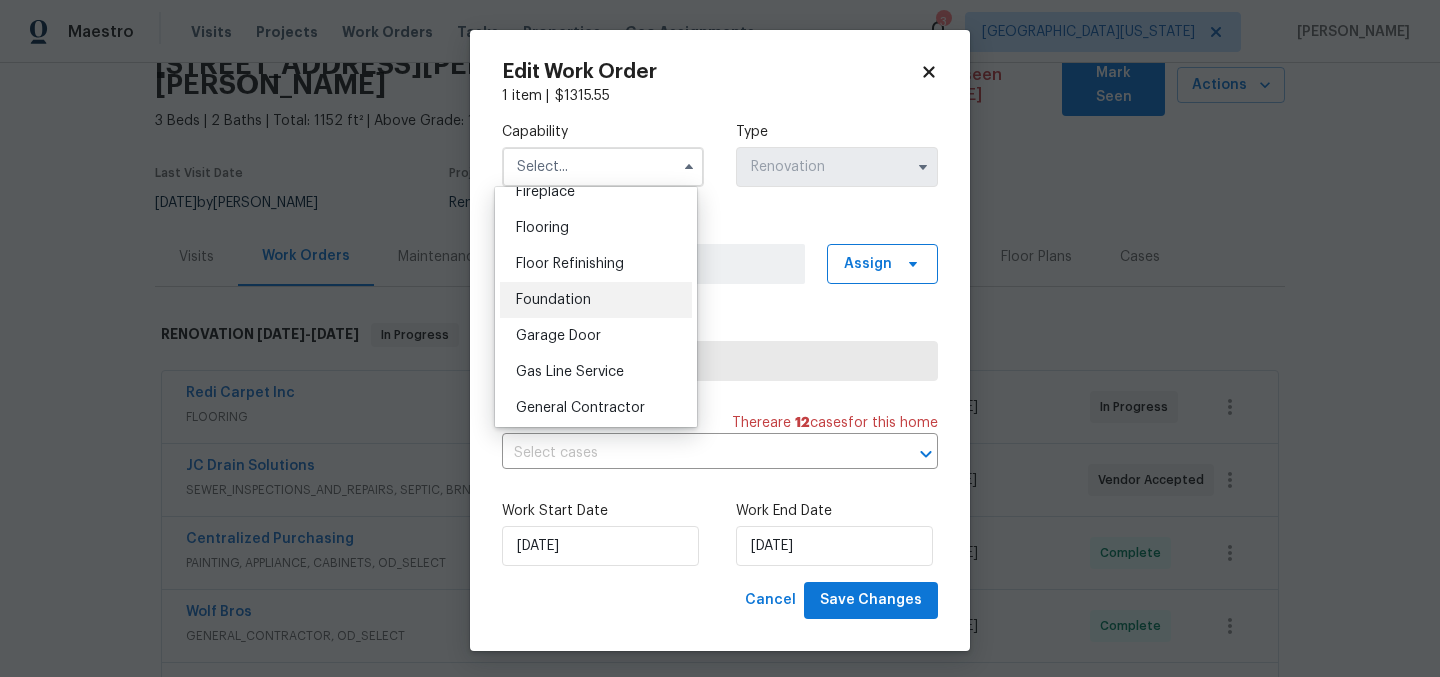 scroll, scrollTop: 757, scrollLeft: 0, axis: vertical 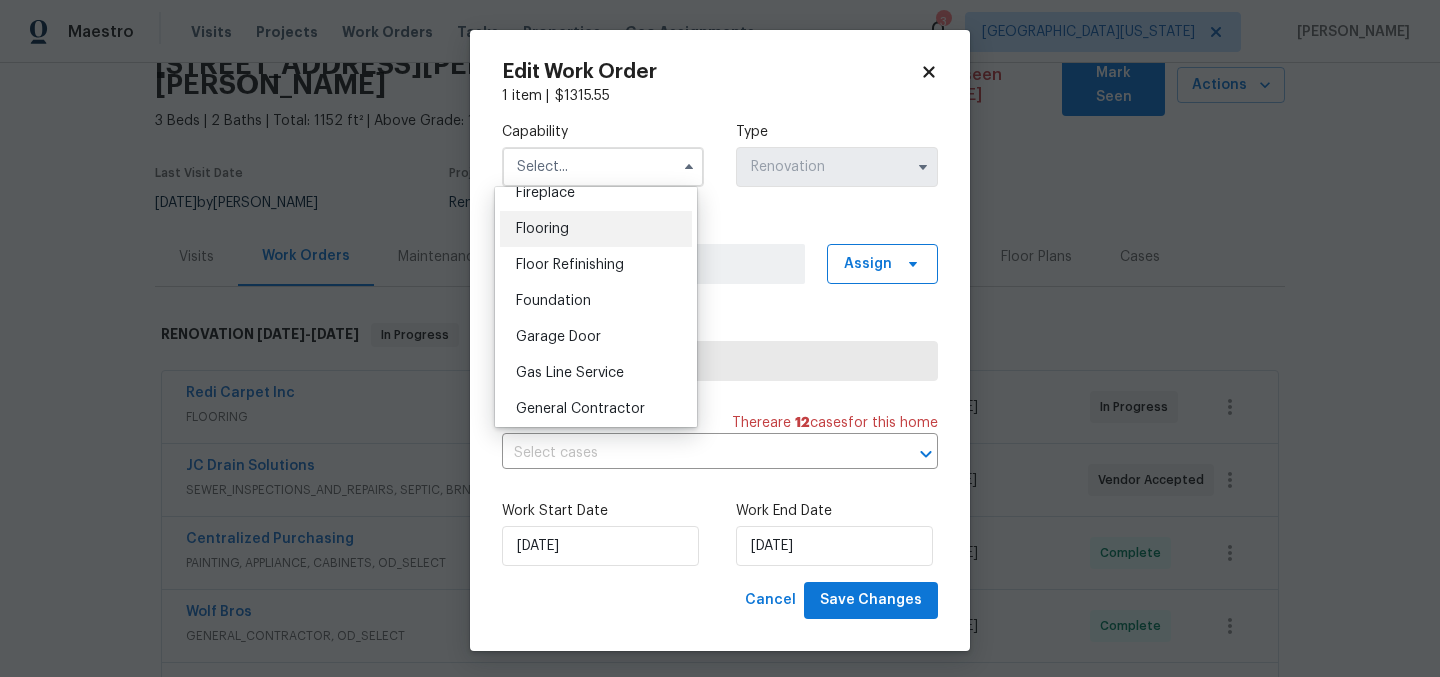 click on "Flooring" at bounding box center [596, 229] 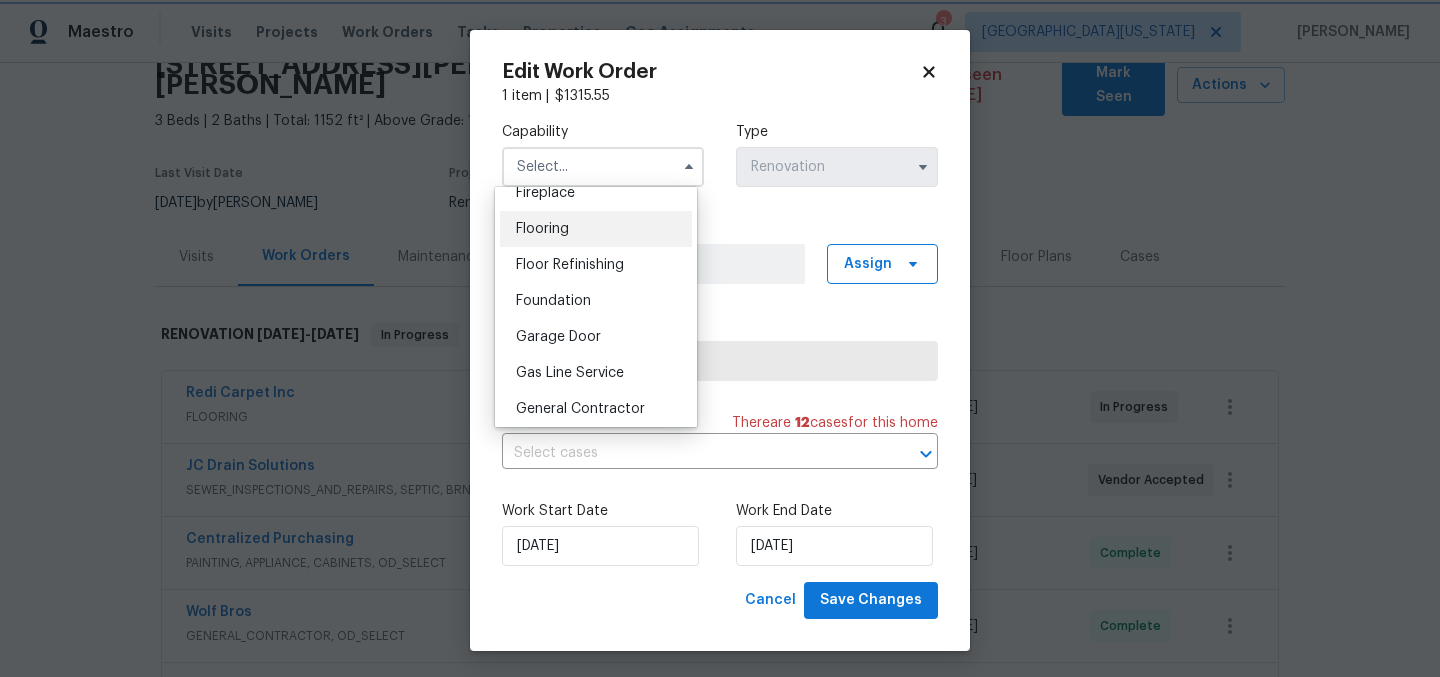 type on "Flooring" 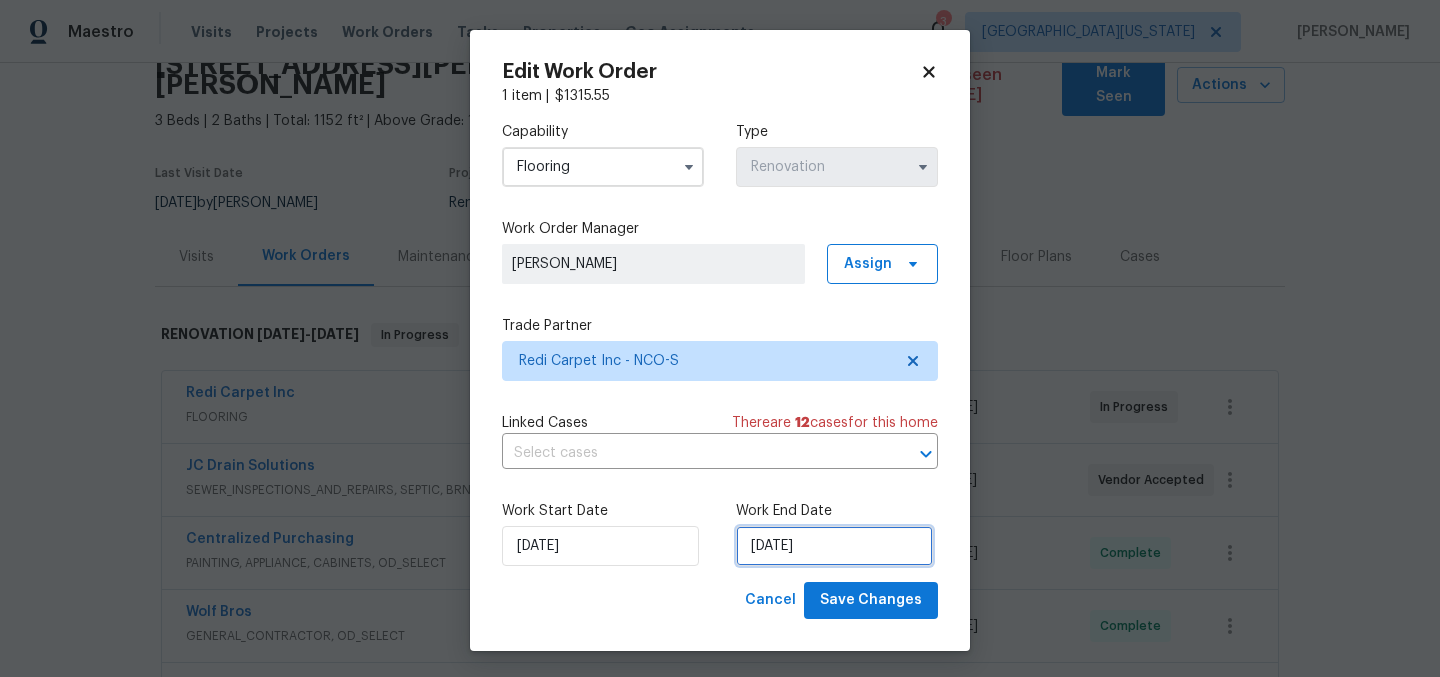 select on "6" 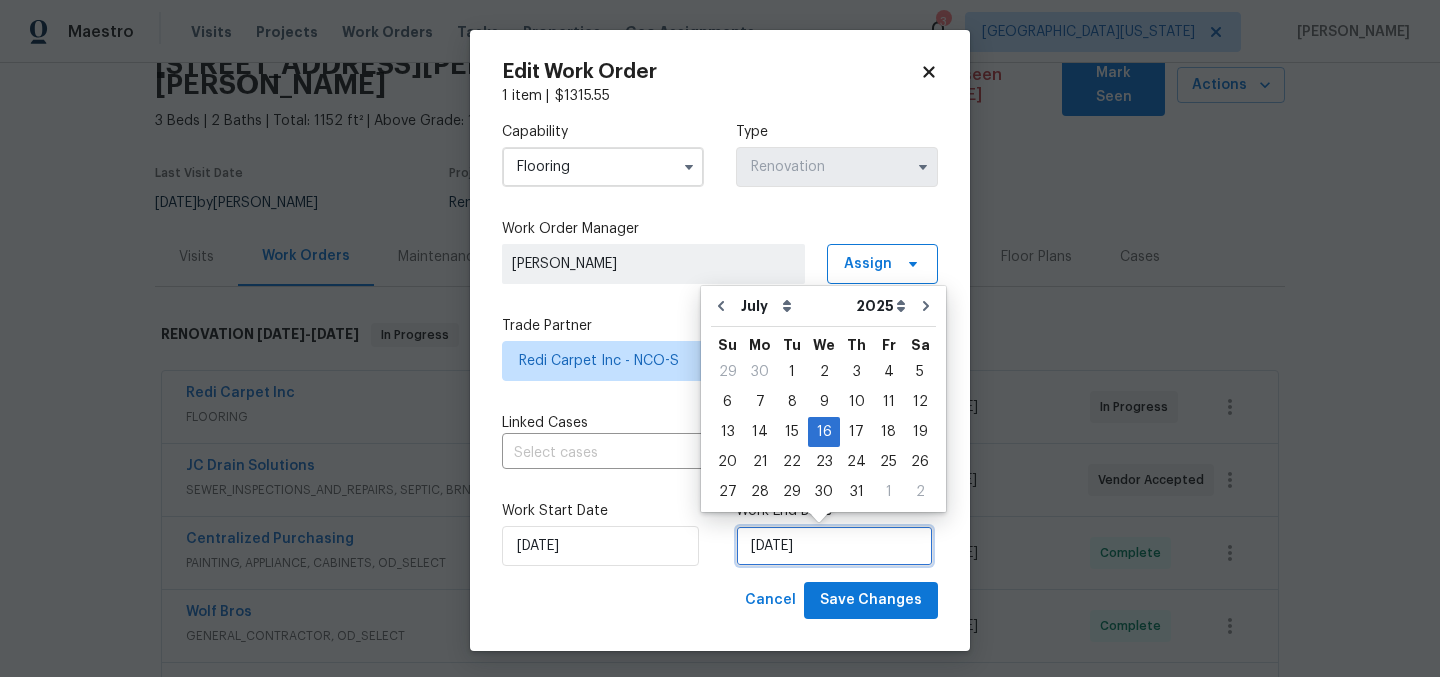 click on "7/16/2025" at bounding box center [834, 546] 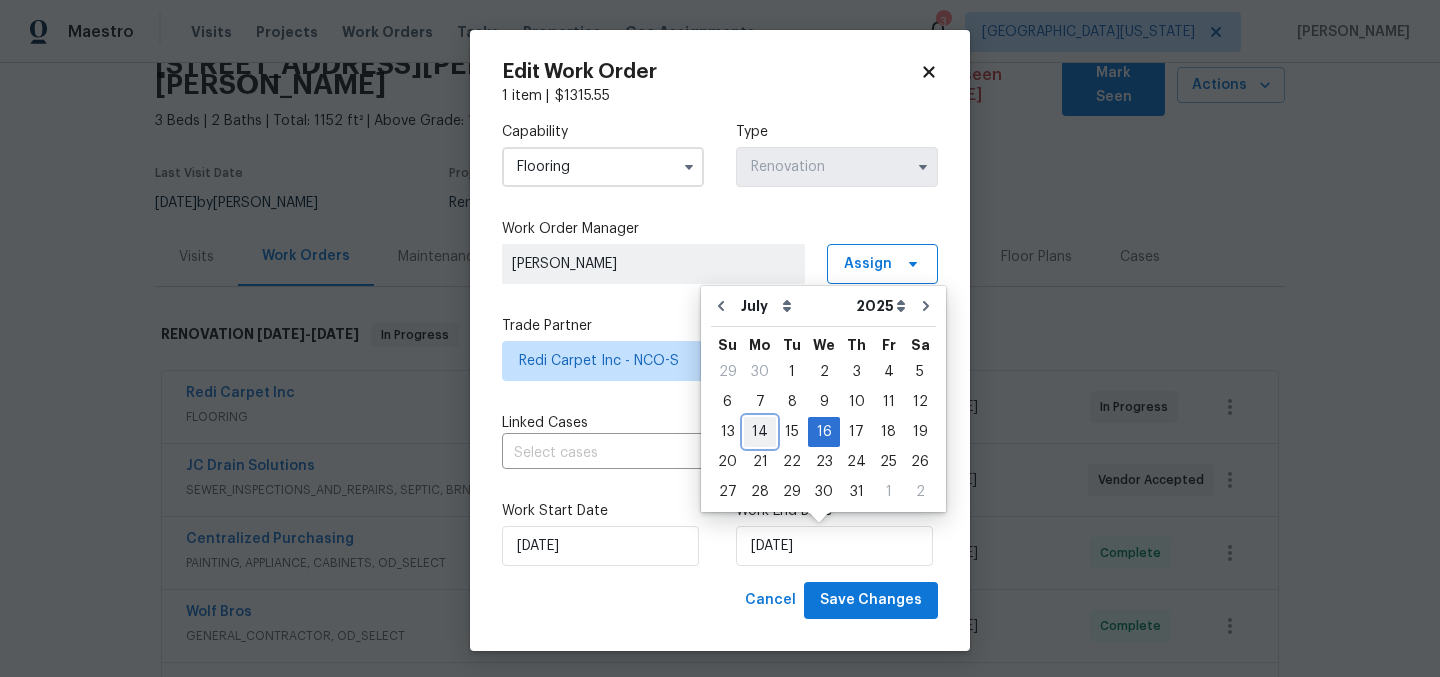 click on "14" at bounding box center [760, 432] 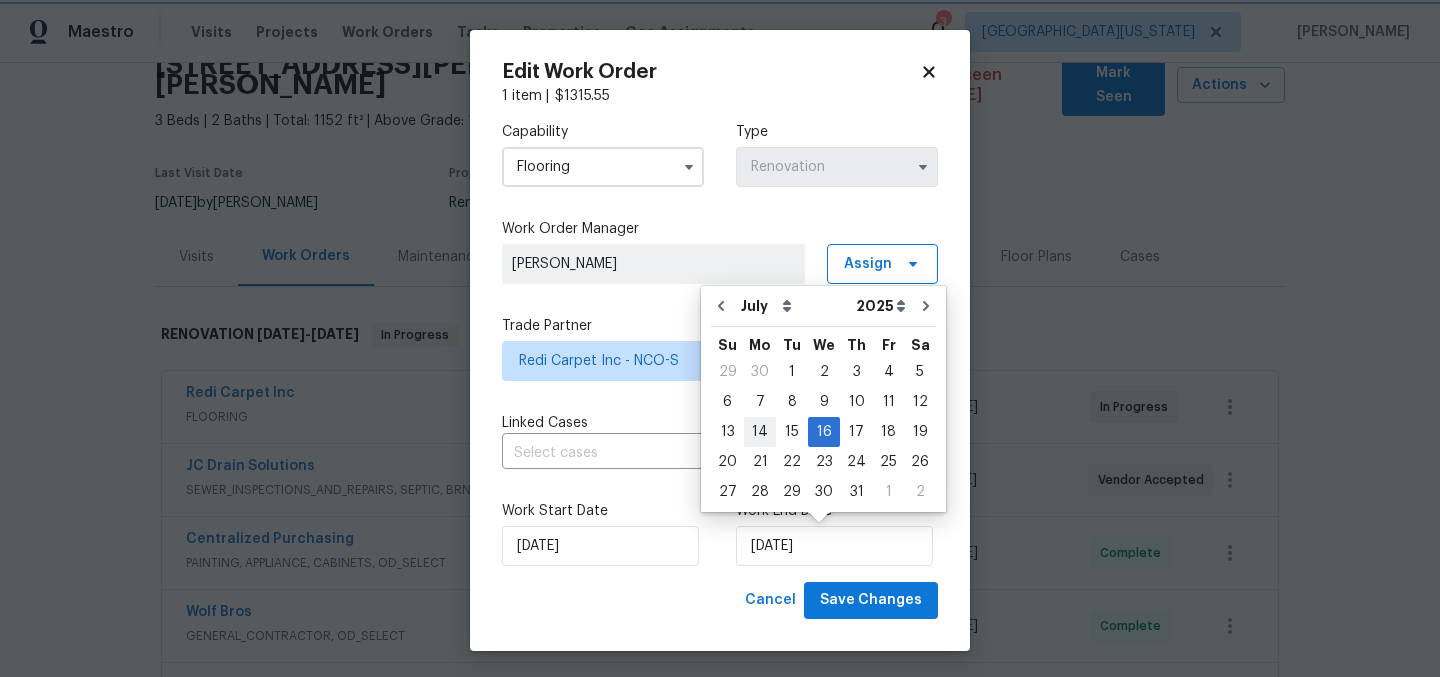 type on "7/14/2025" 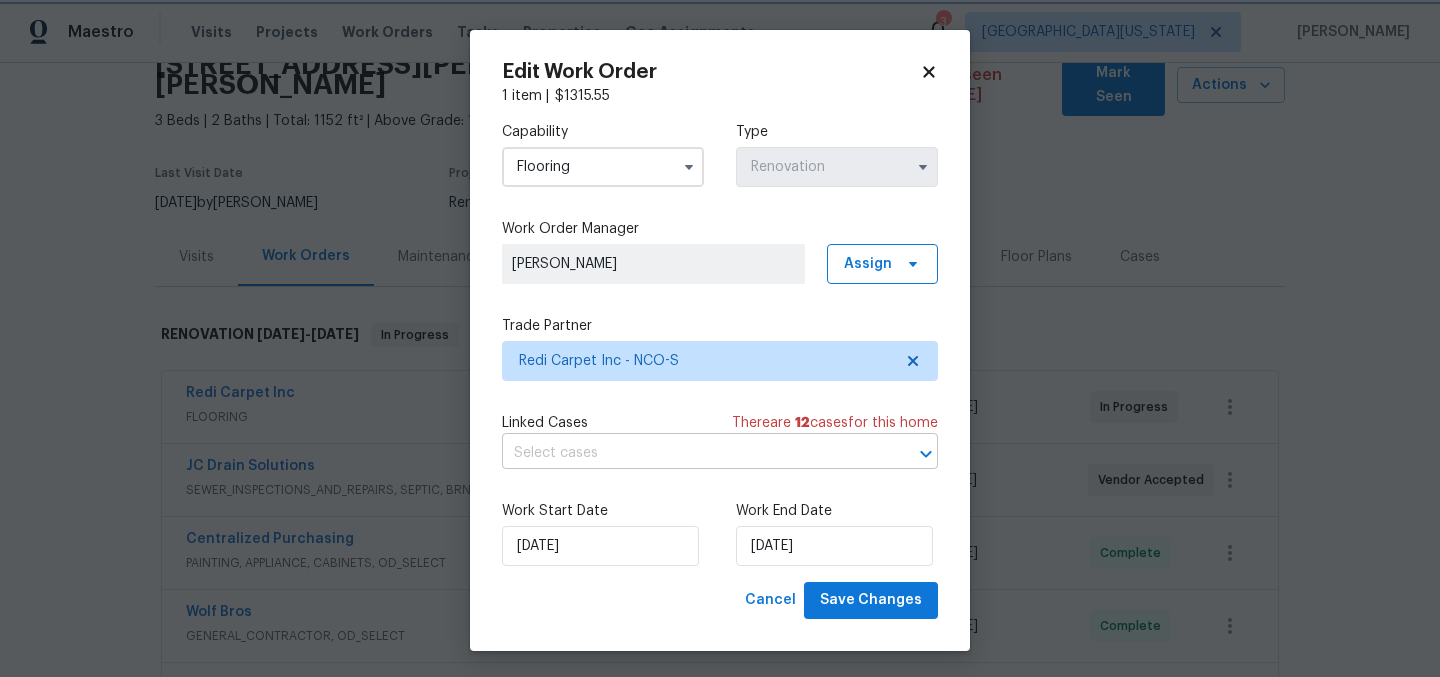 scroll, scrollTop: 4, scrollLeft: 0, axis: vertical 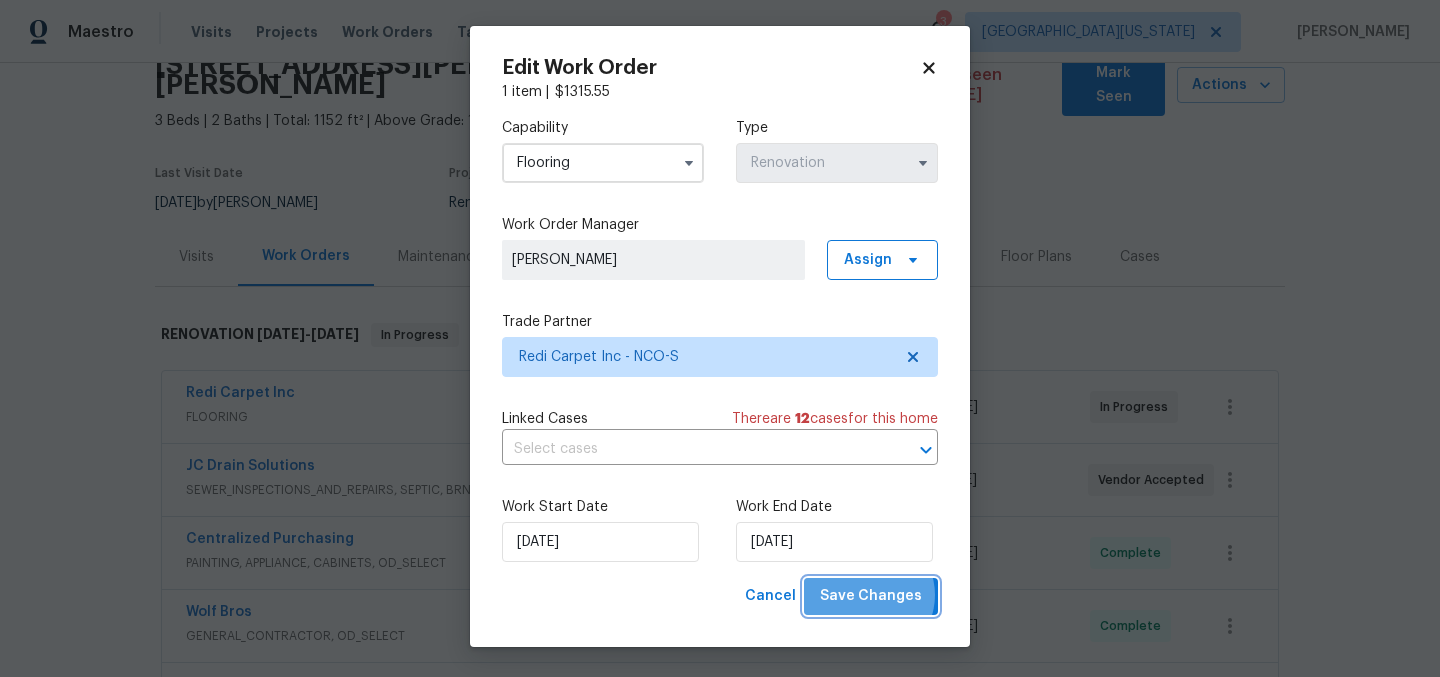 click on "Save Changes" at bounding box center [871, 596] 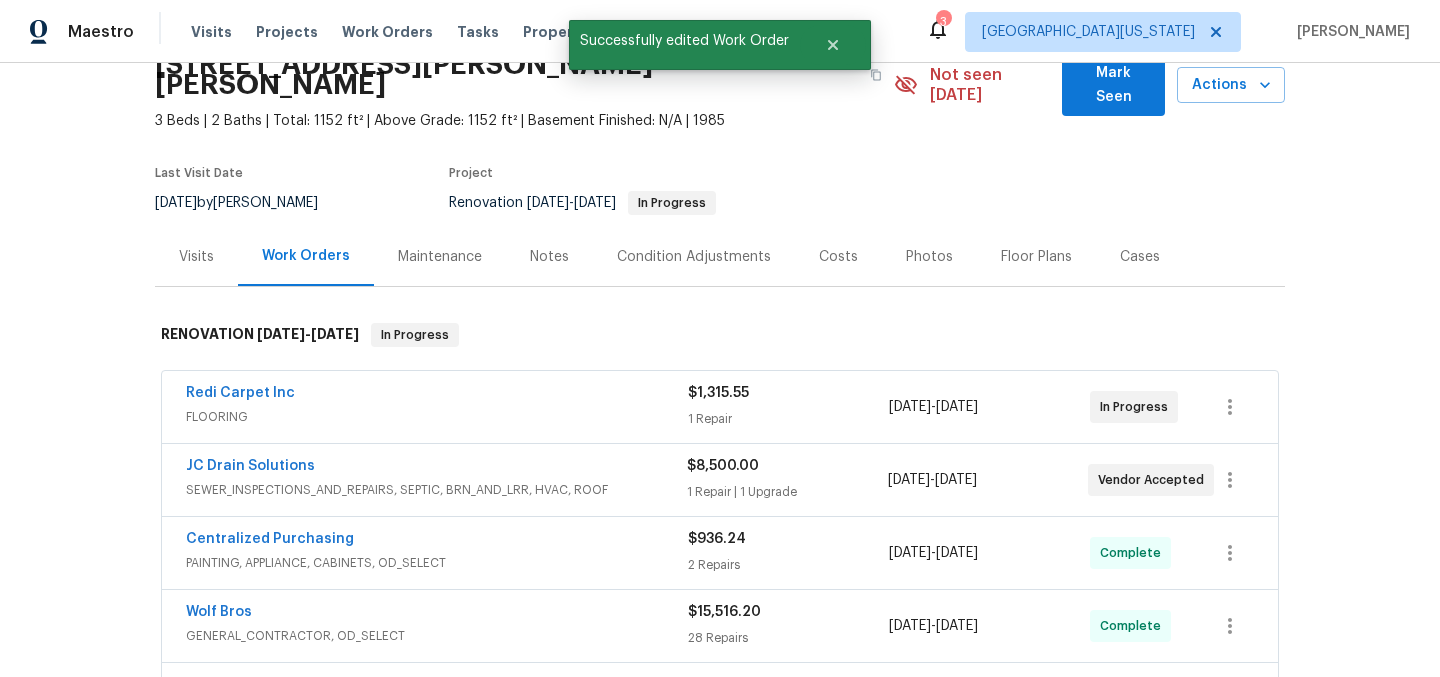 scroll, scrollTop: 100, scrollLeft: 0, axis: vertical 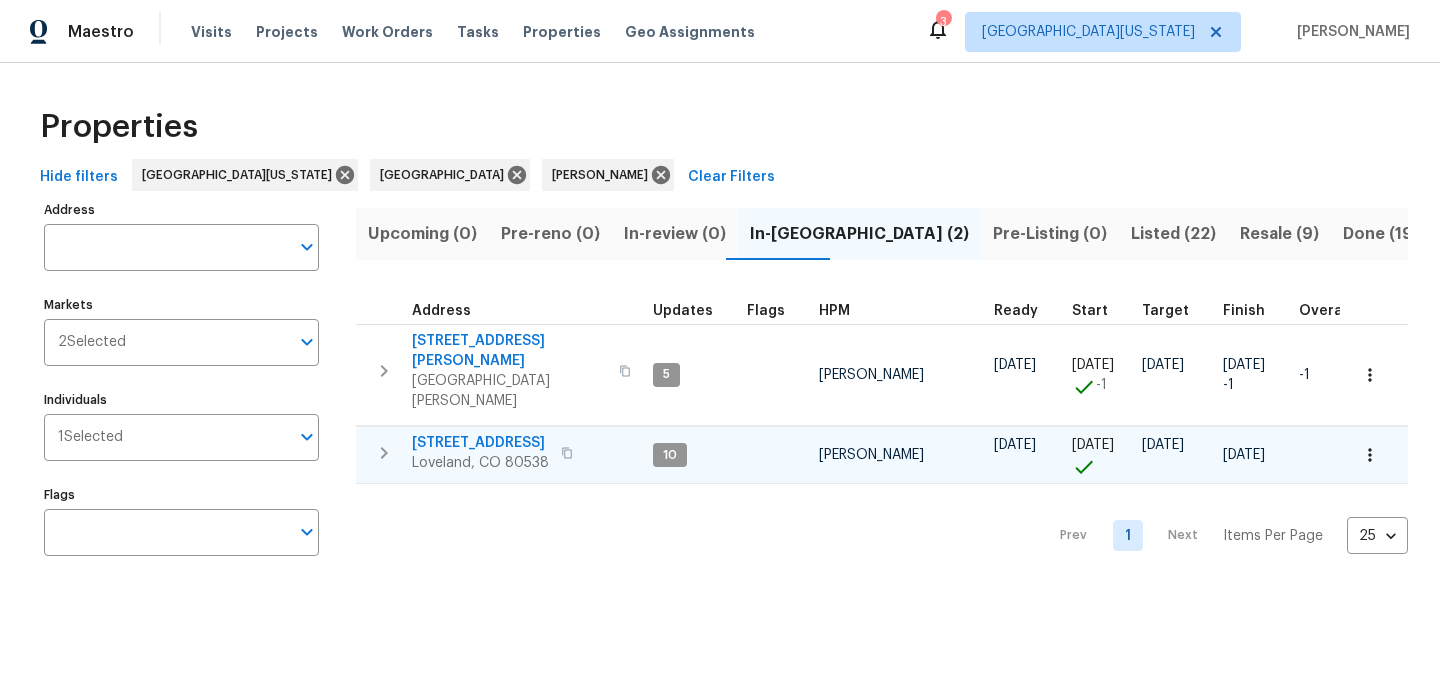 click on "[STREET_ADDRESS]" at bounding box center [480, 443] 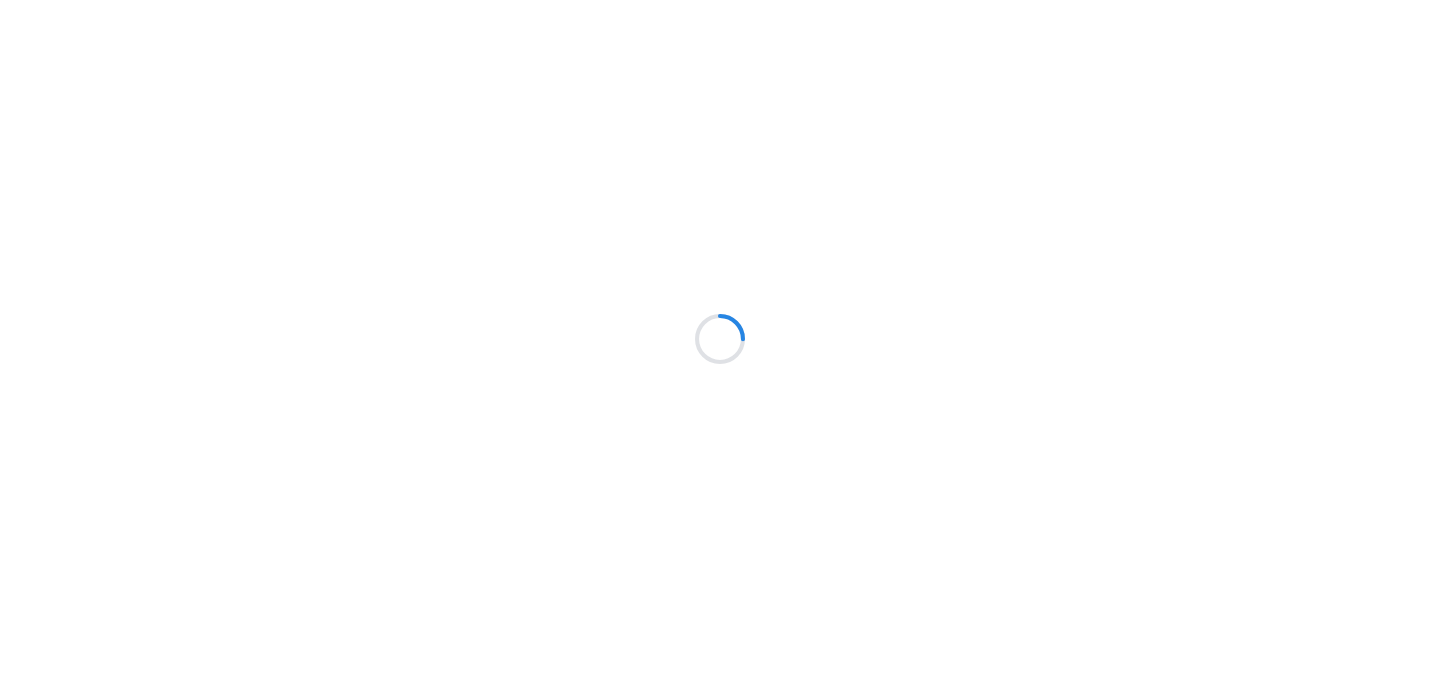 scroll, scrollTop: 0, scrollLeft: 0, axis: both 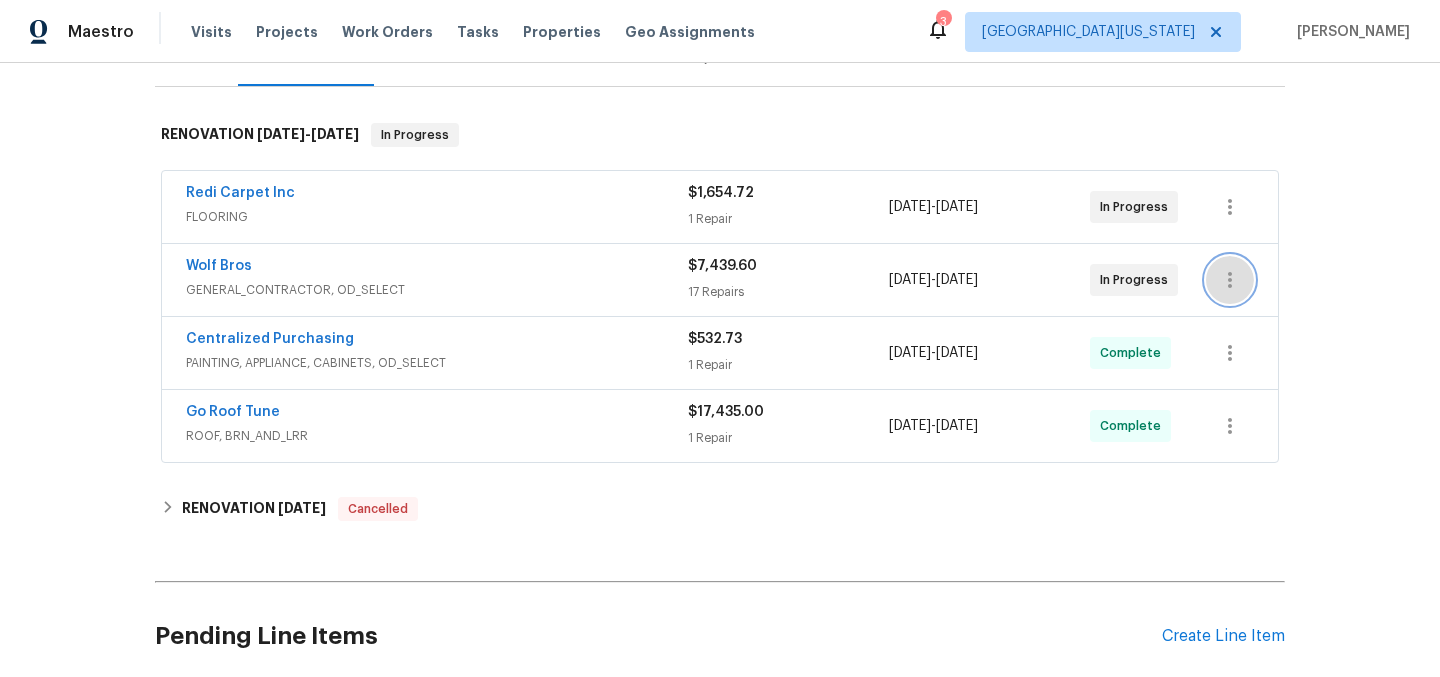 click 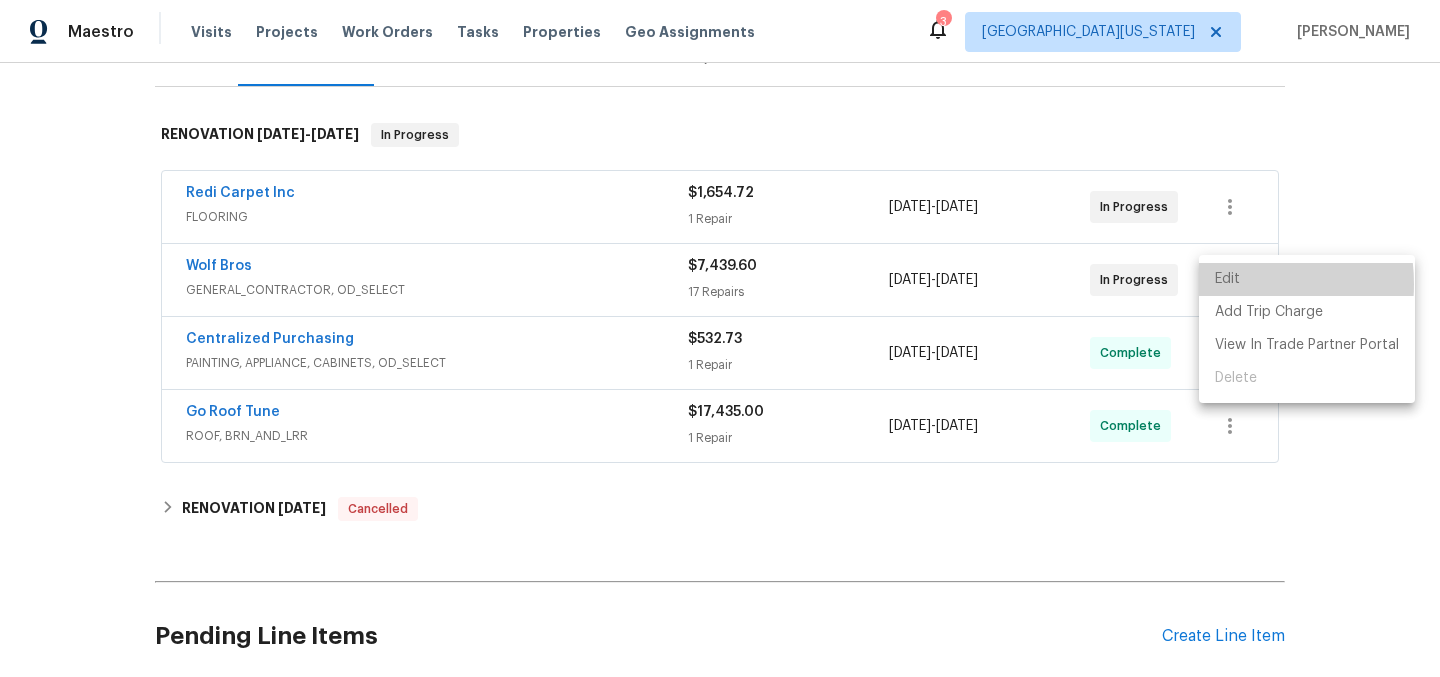 click on "Edit" at bounding box center [1307, 279] 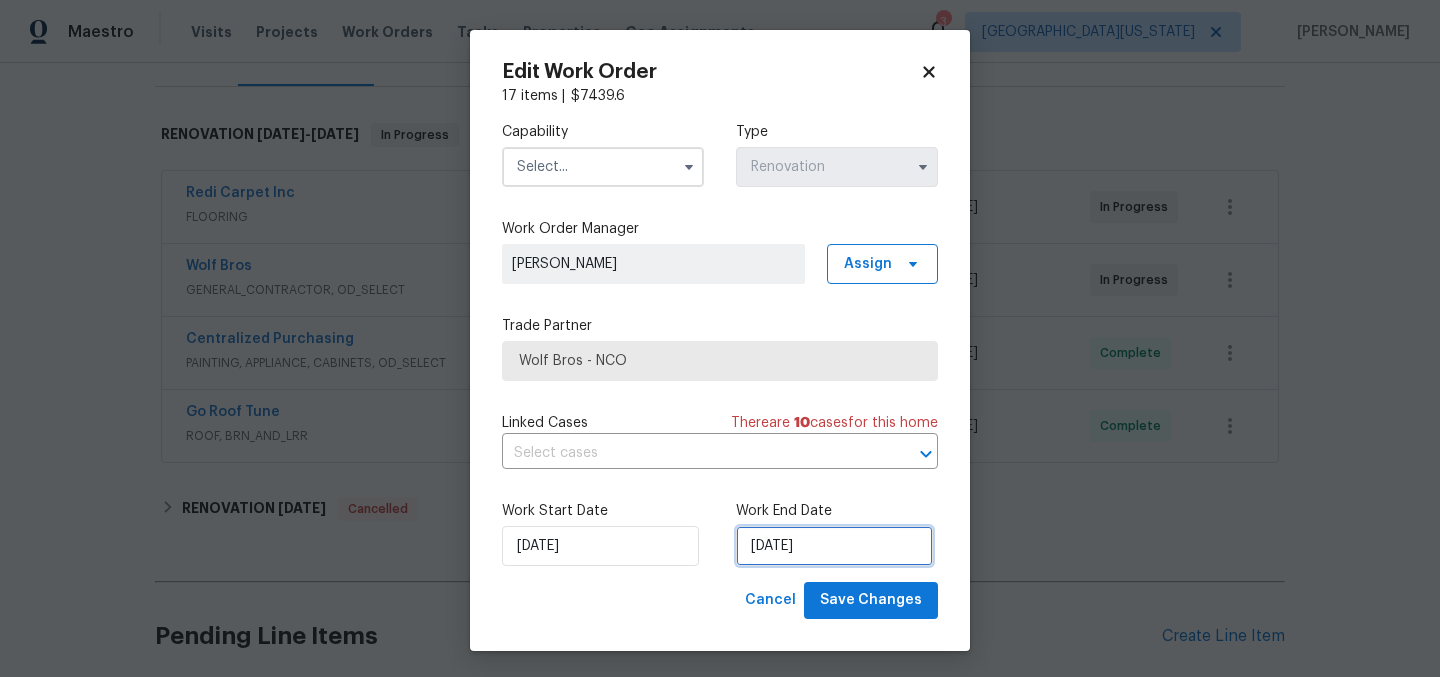 click on "7/11/2025" at bounding box center [834, 546] 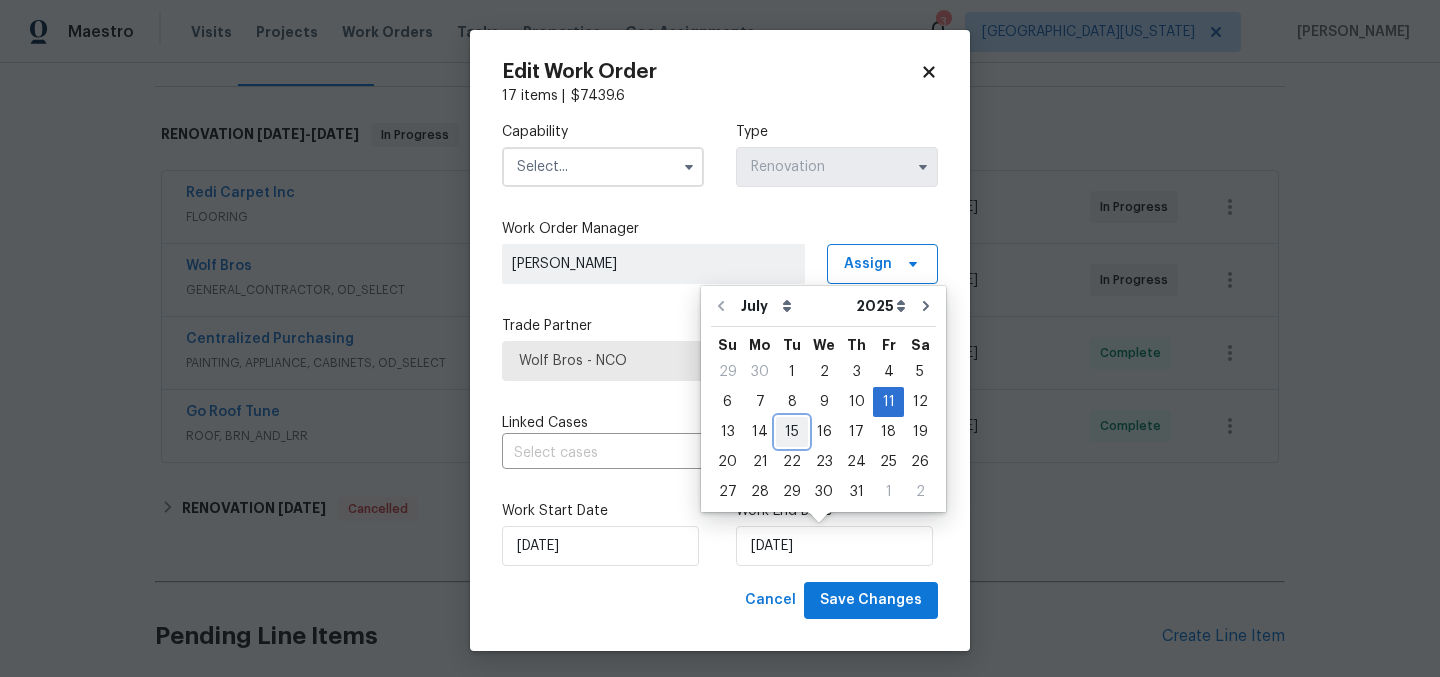 click on "15" at bounding box center [792, 432] 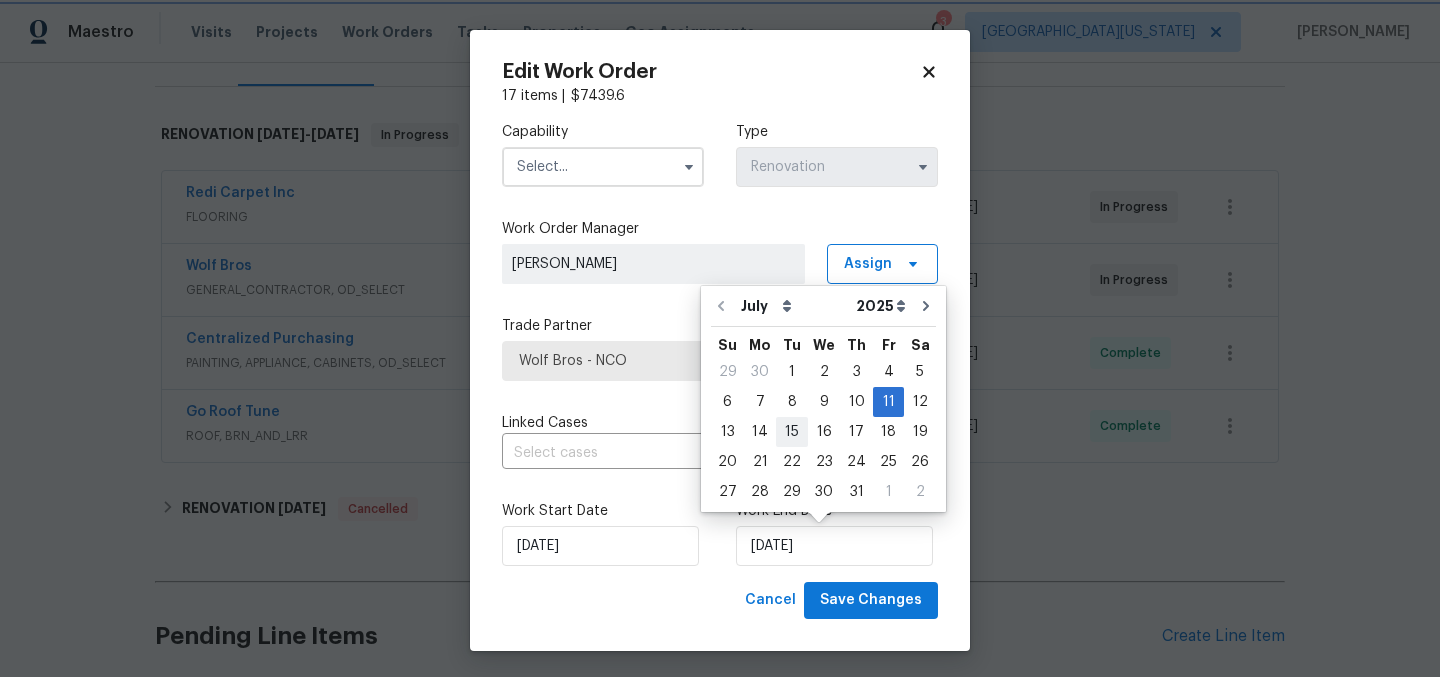 type on "[DATE]" 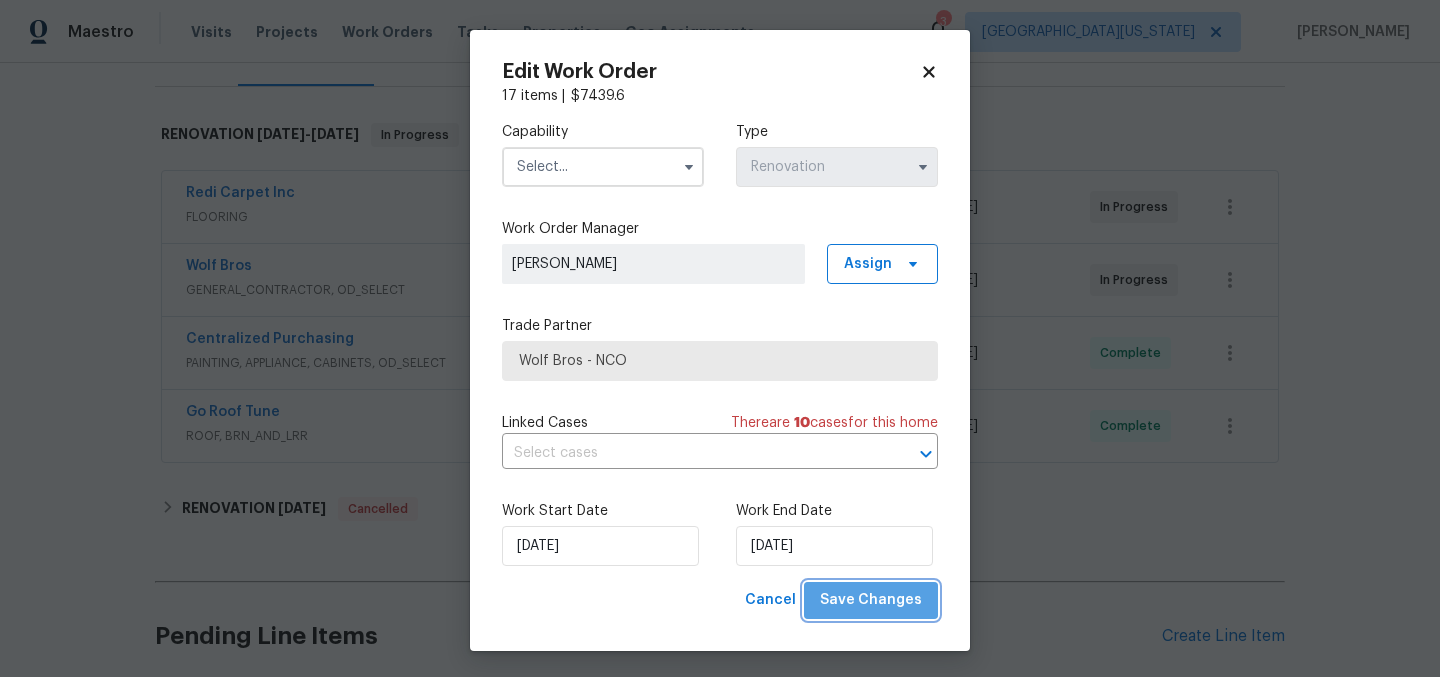 click on "Save Changes" at bounding box center (871, 600) 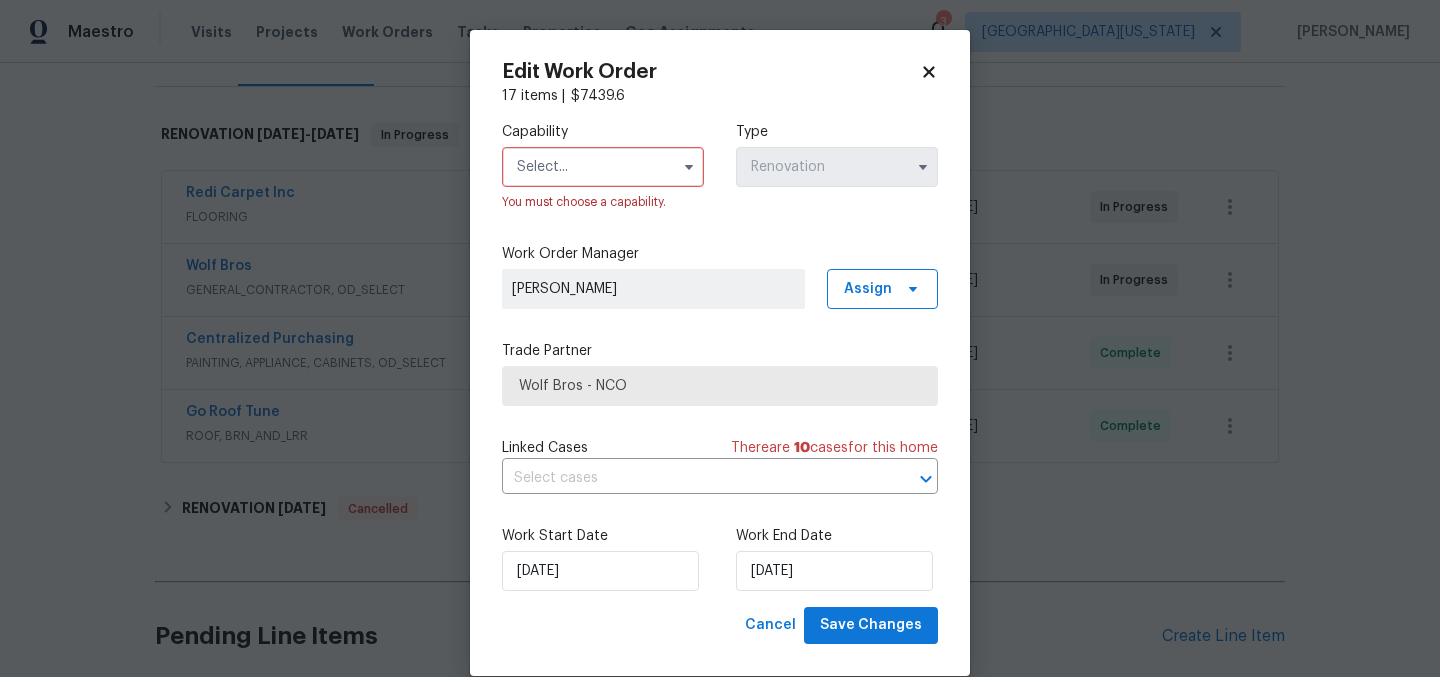 click at bounding box center [603, 167] 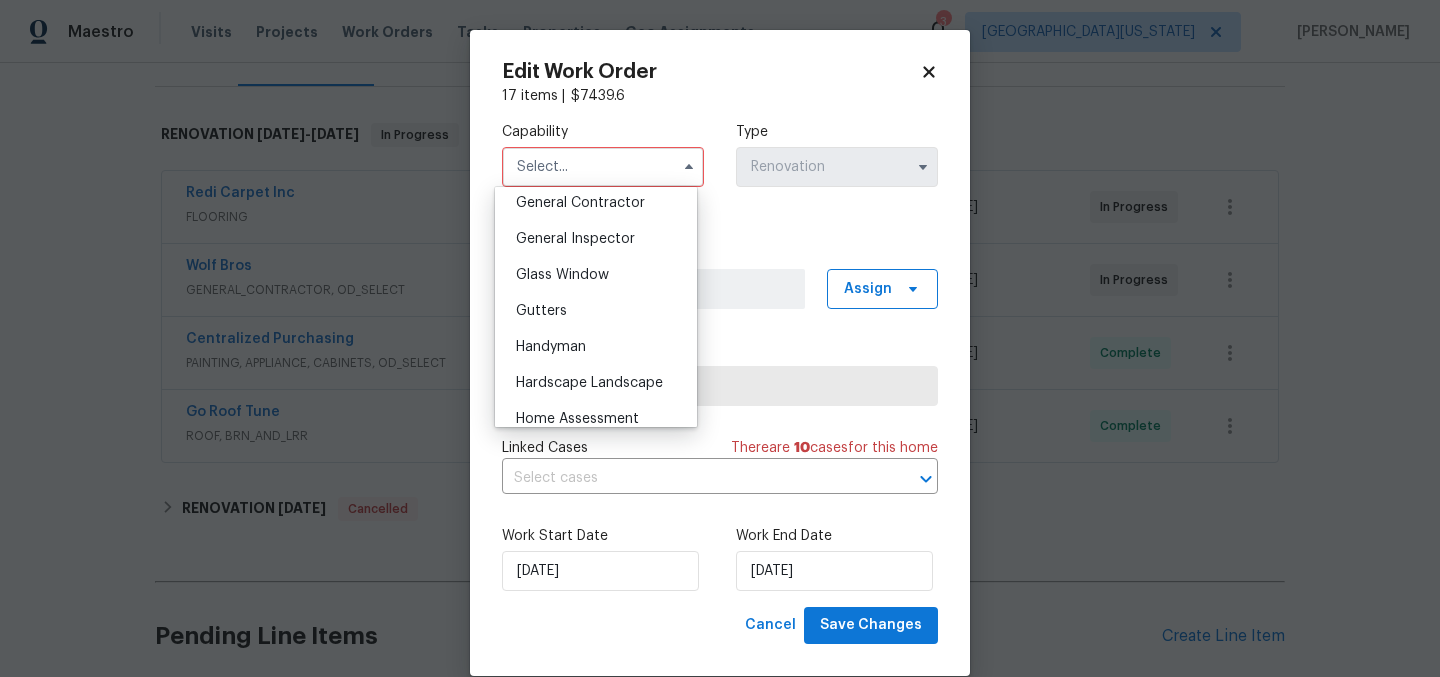 scroll, scrollTop: 966, scrollLeft: 0, axis: vertical 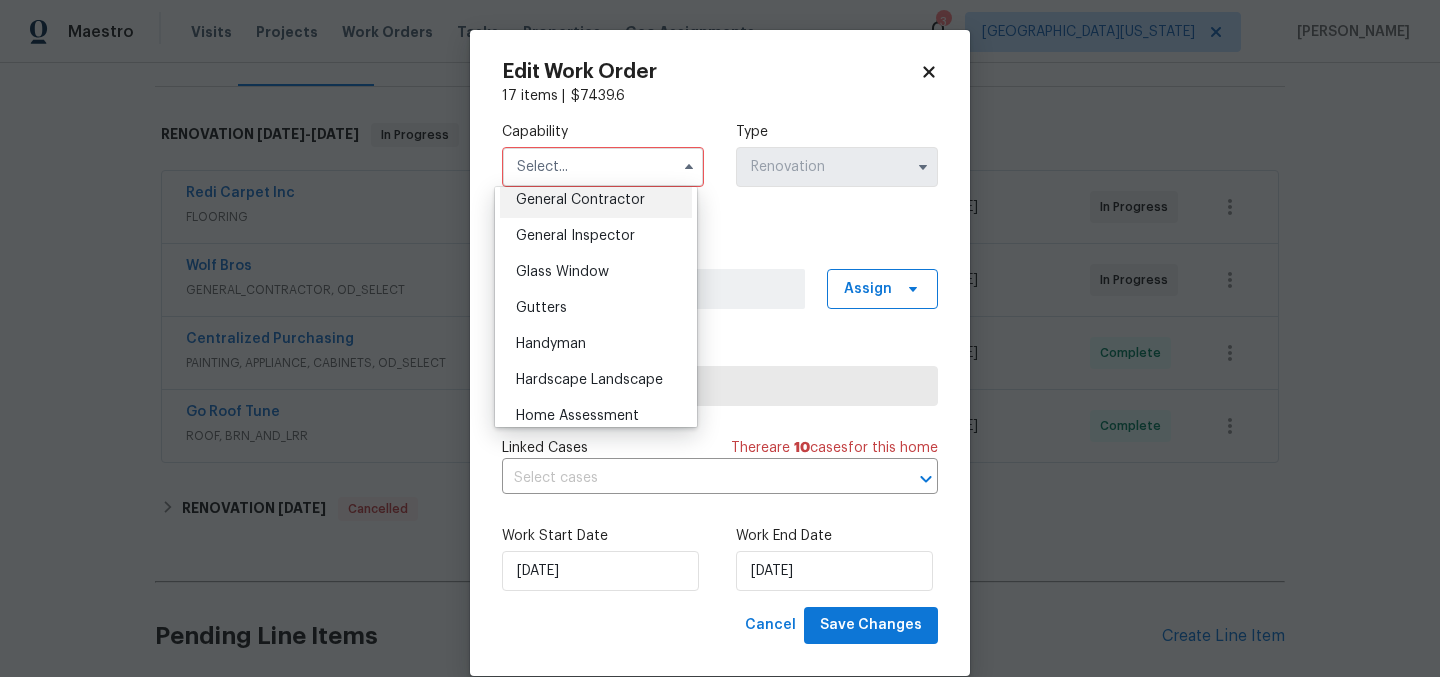 click on "General Contractor" at bounding box center [580, 200] 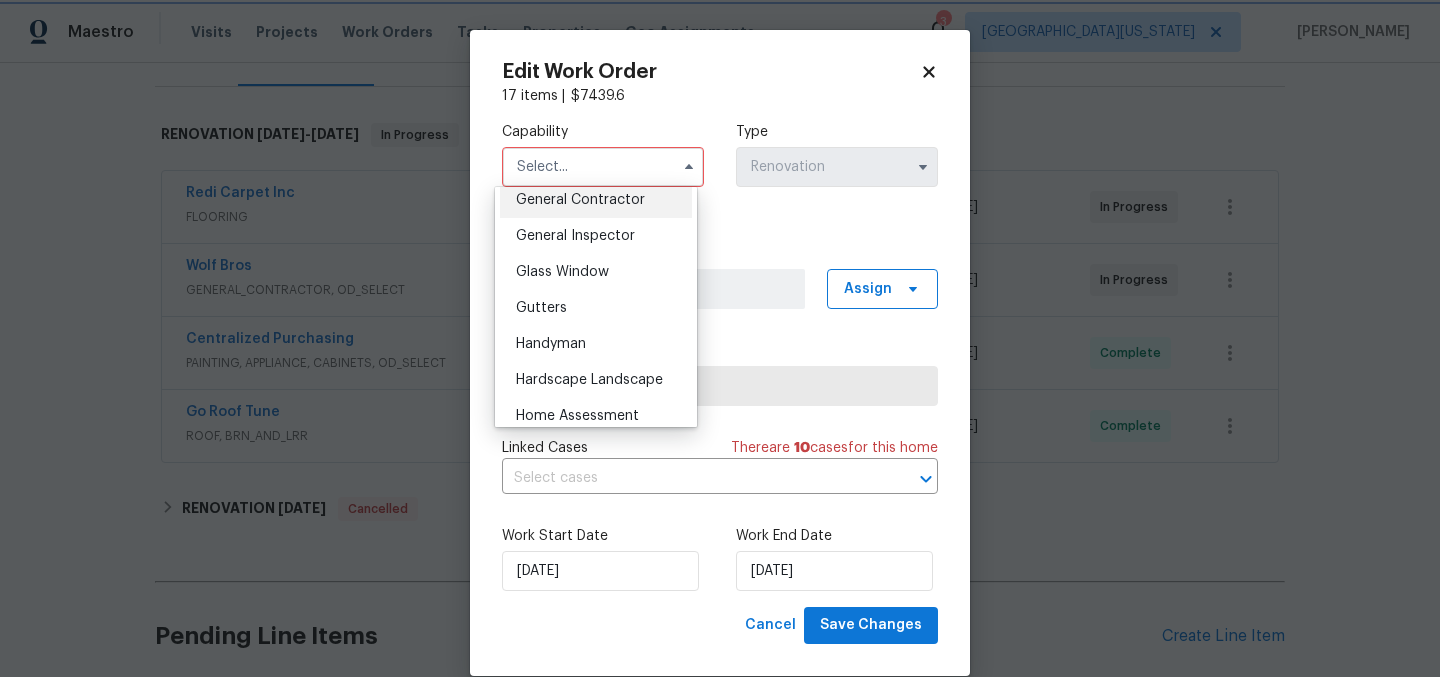 type on "General Contractor" 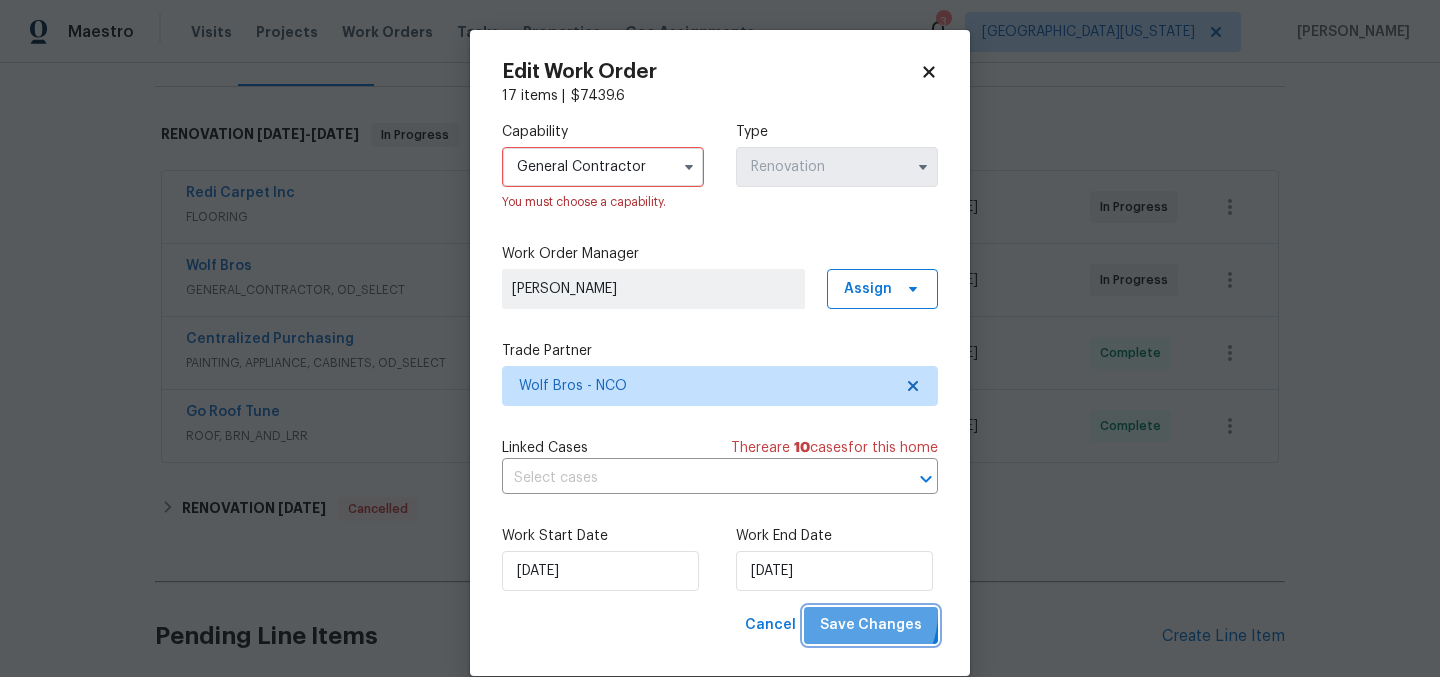 click on "Save Changes" at bounding box center [871, 625] 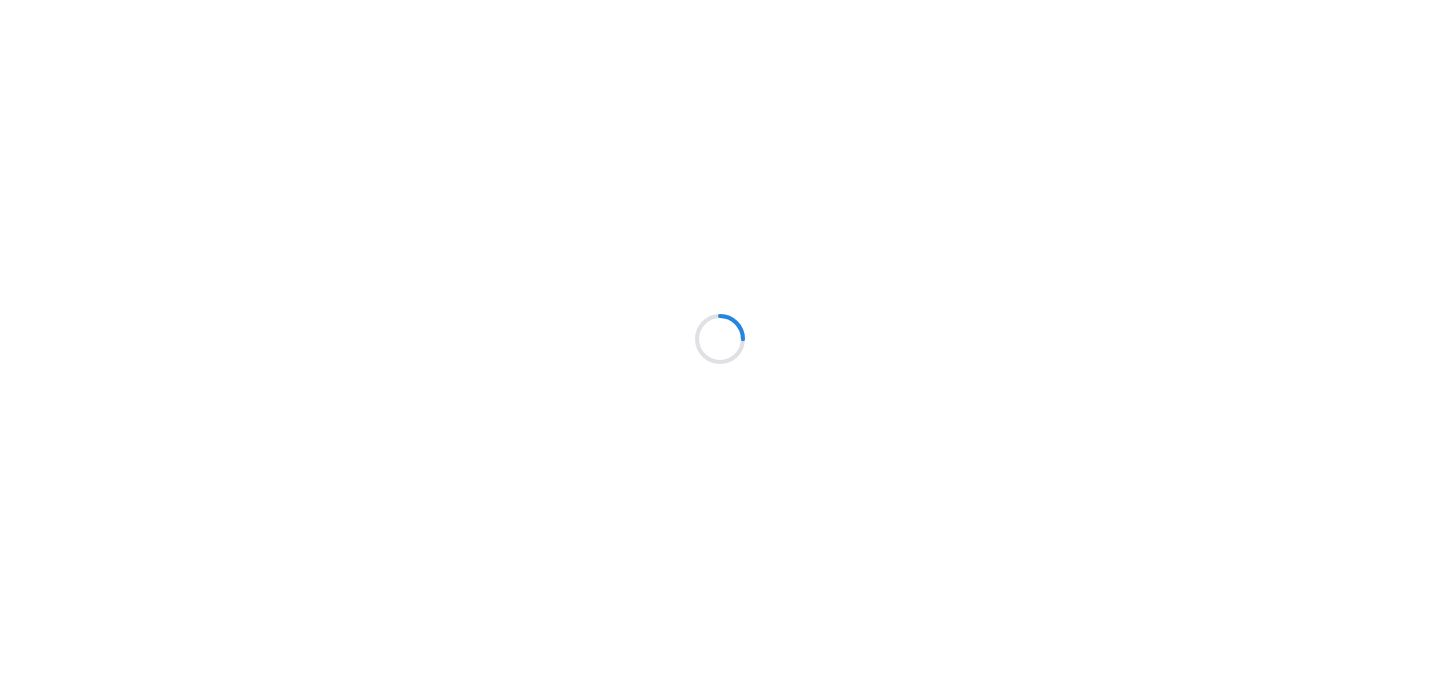 scroll, scrollTop: 0, scrollLeft: 0, axis: both 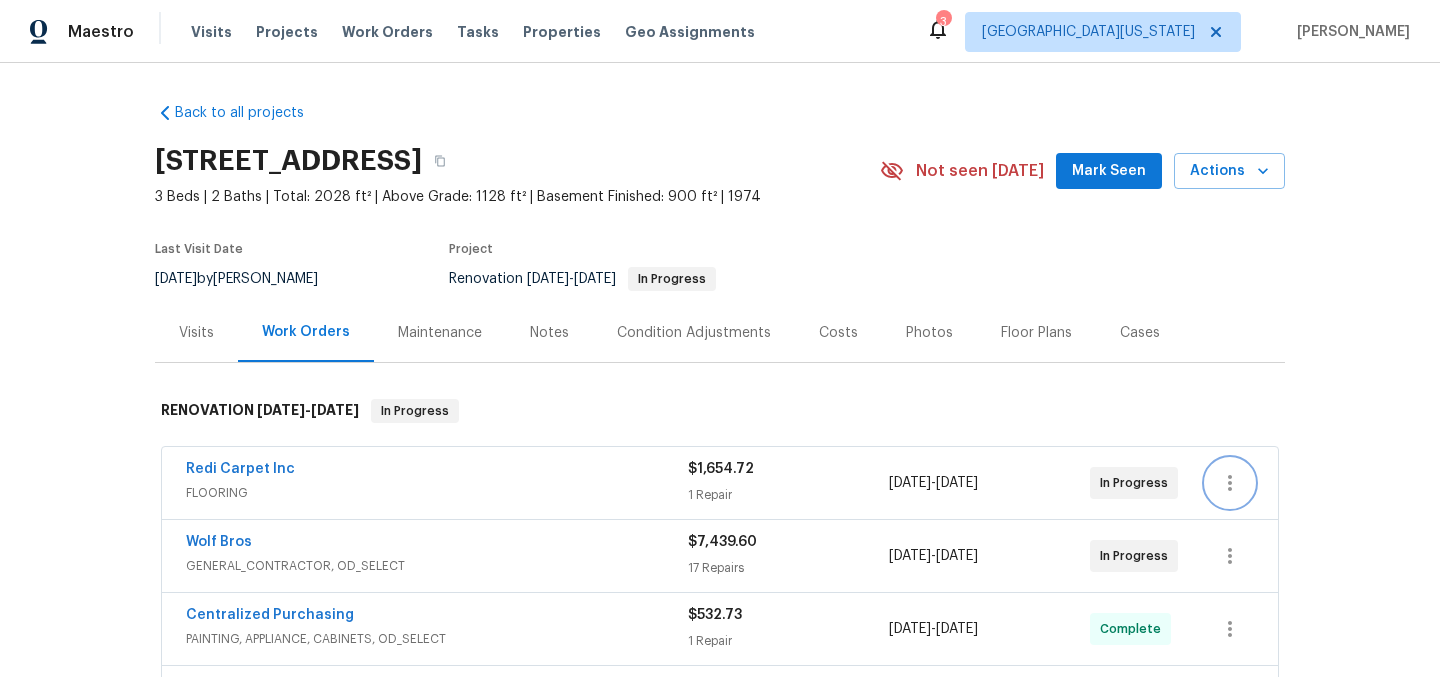 click 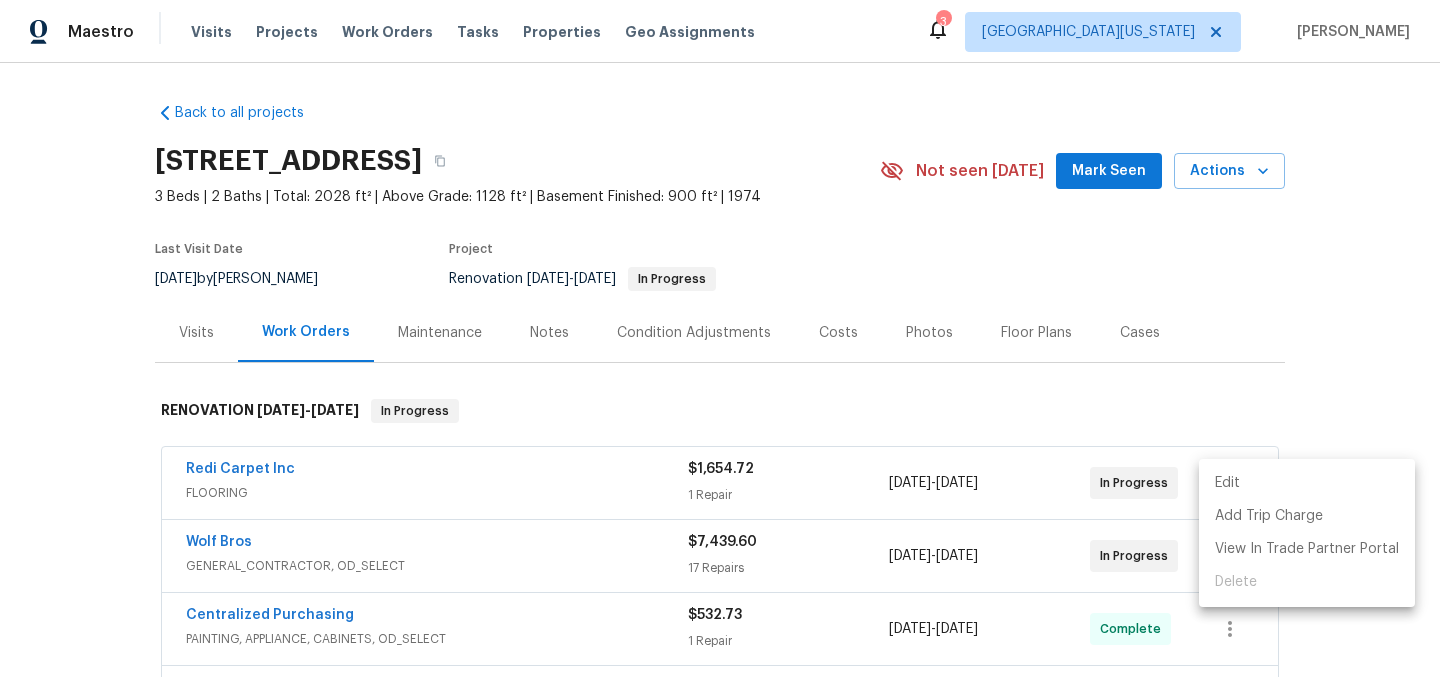click on "Edit" at bounding box center (1307, 483) 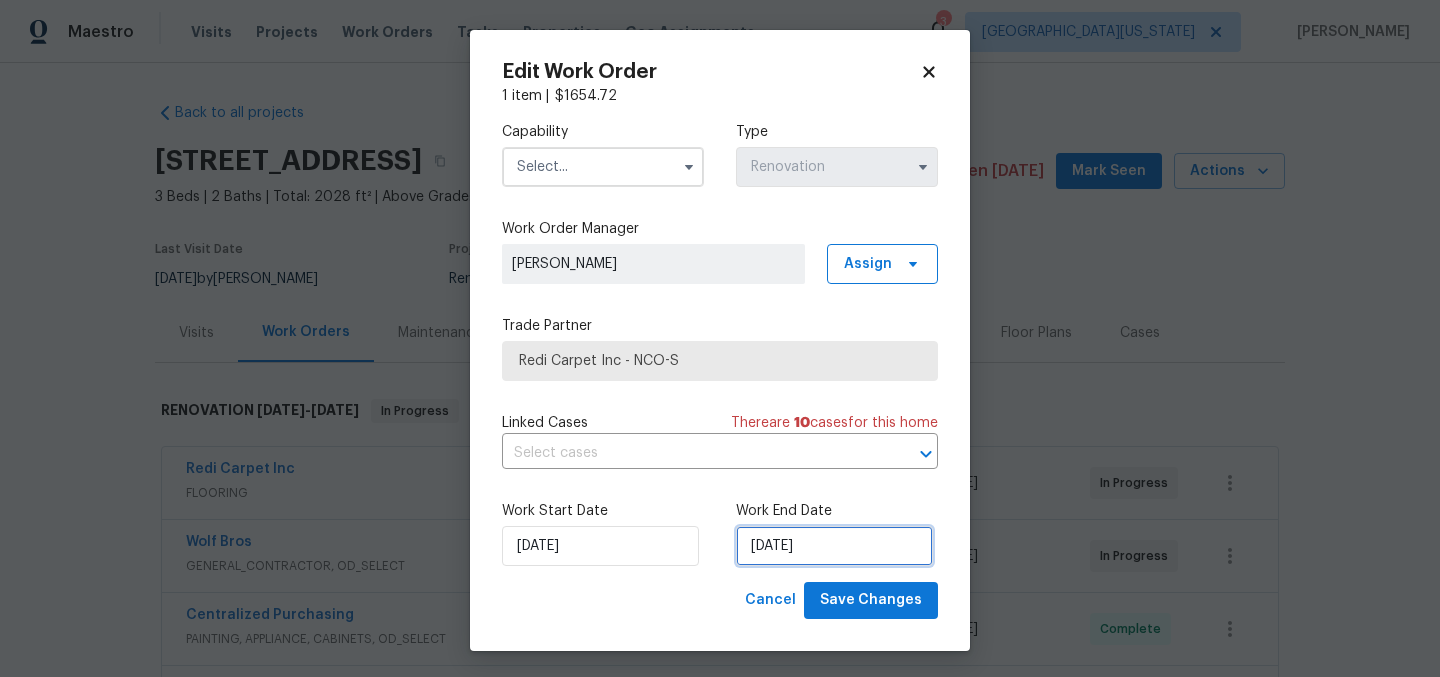 click on "[DATE]" at bounding box center (834, 546) 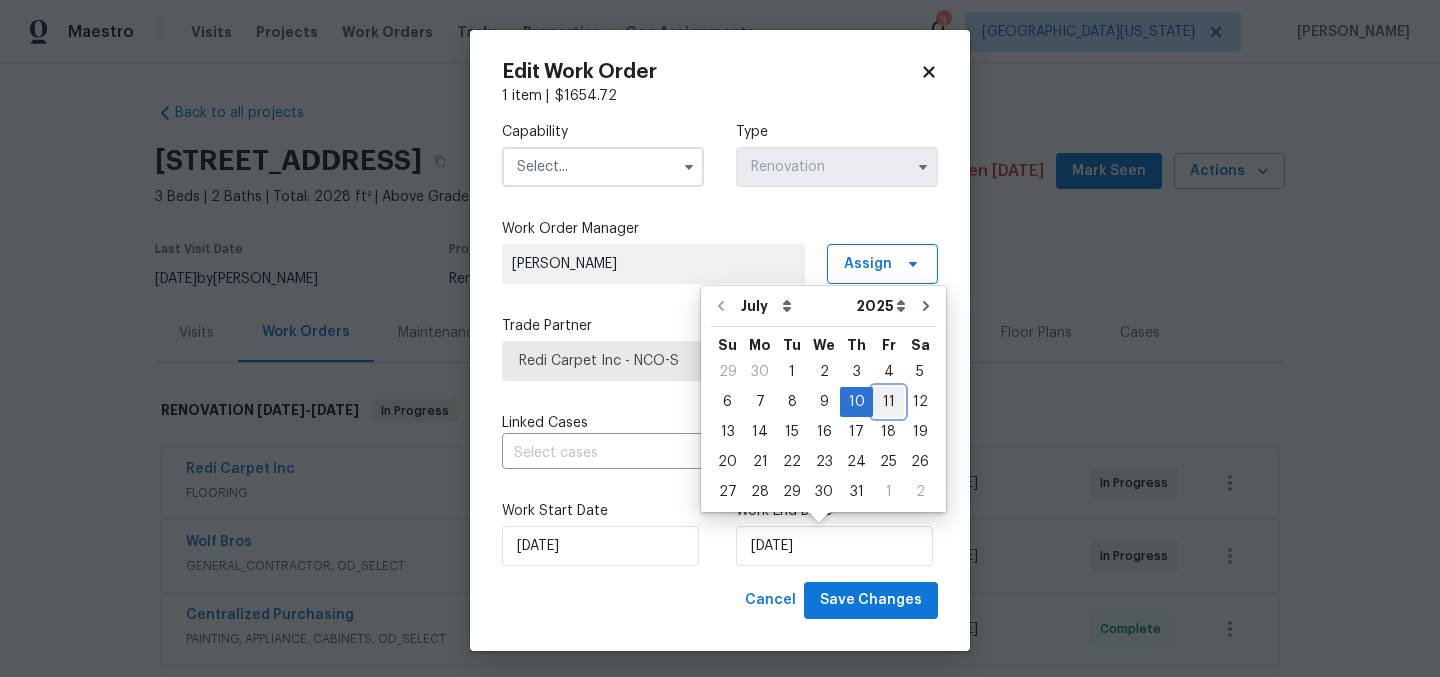 click on "11" at bounding box center (888, 402) 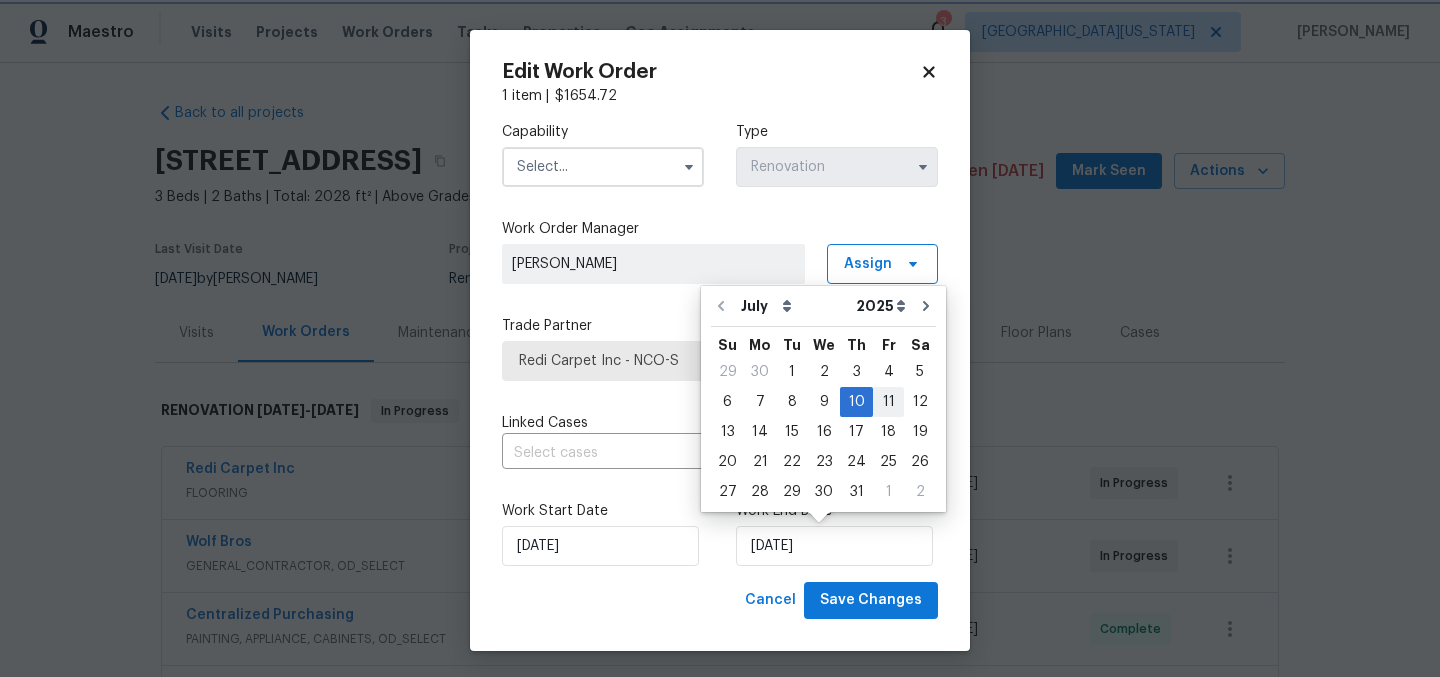 type on "7/11/2025" 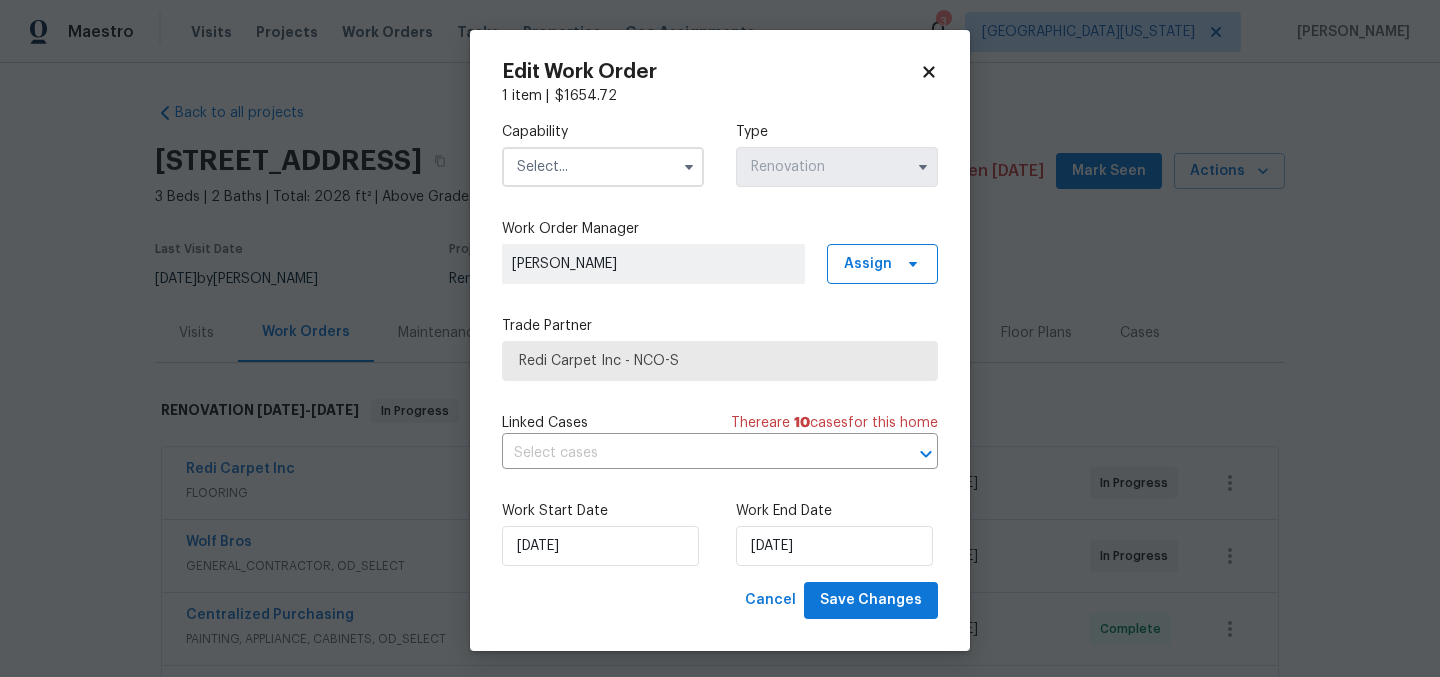 click at bounding box center (603, 167) 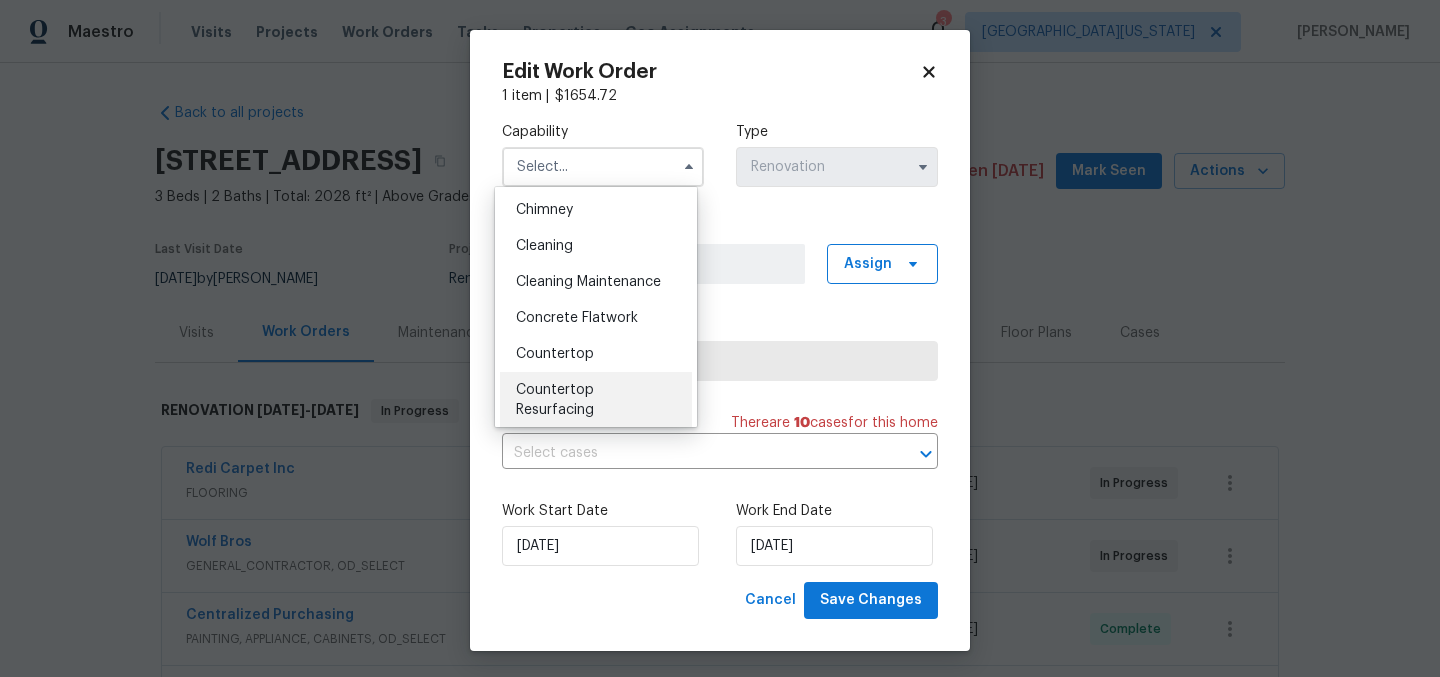 scroll, scrollTop: 768, scrollLeft: 0, axis: vertical 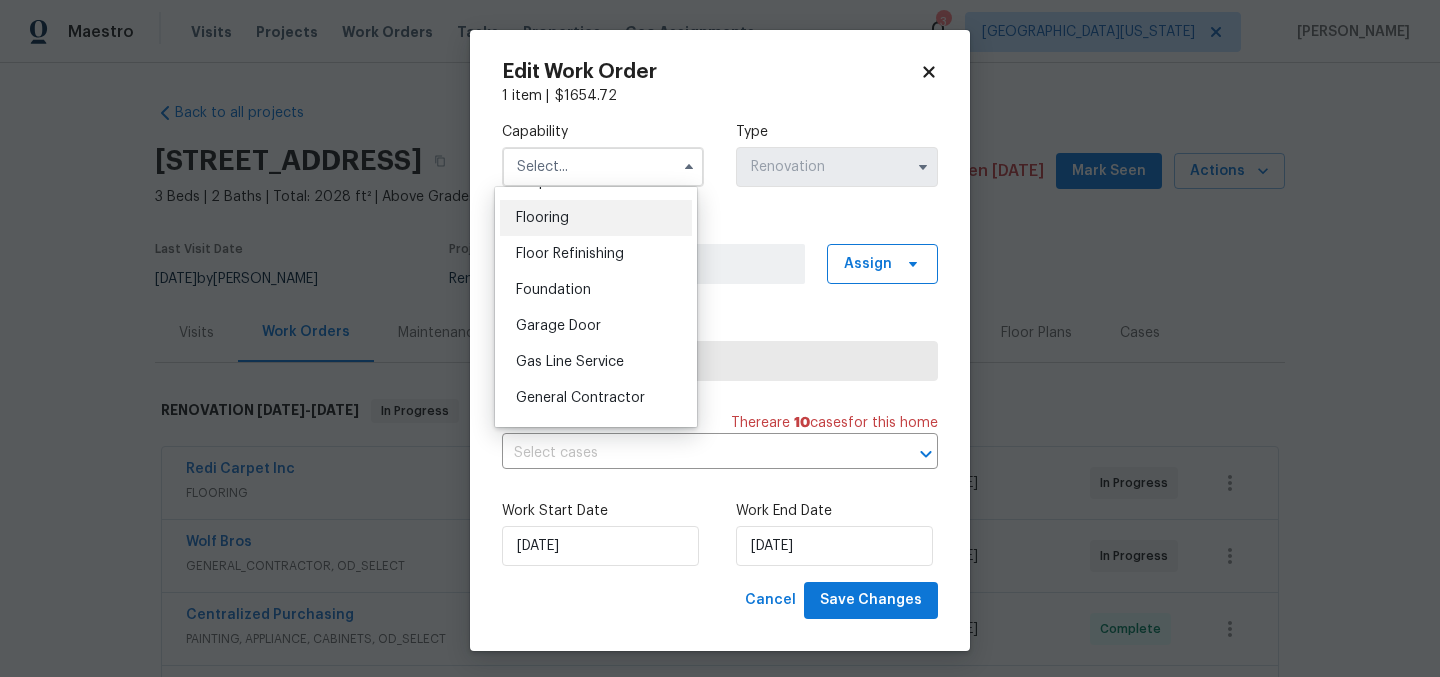 click on "Flooring" at bounding box center (596, 218) 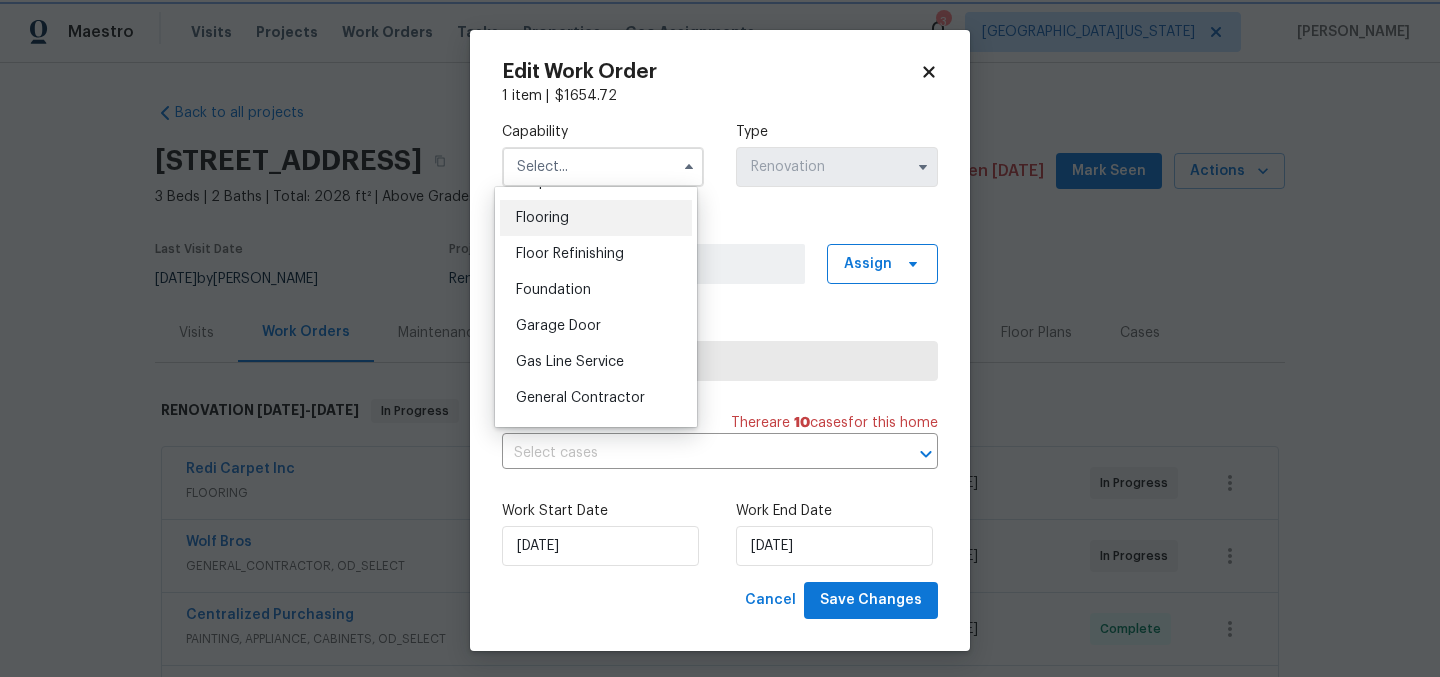 type on "Flooring" 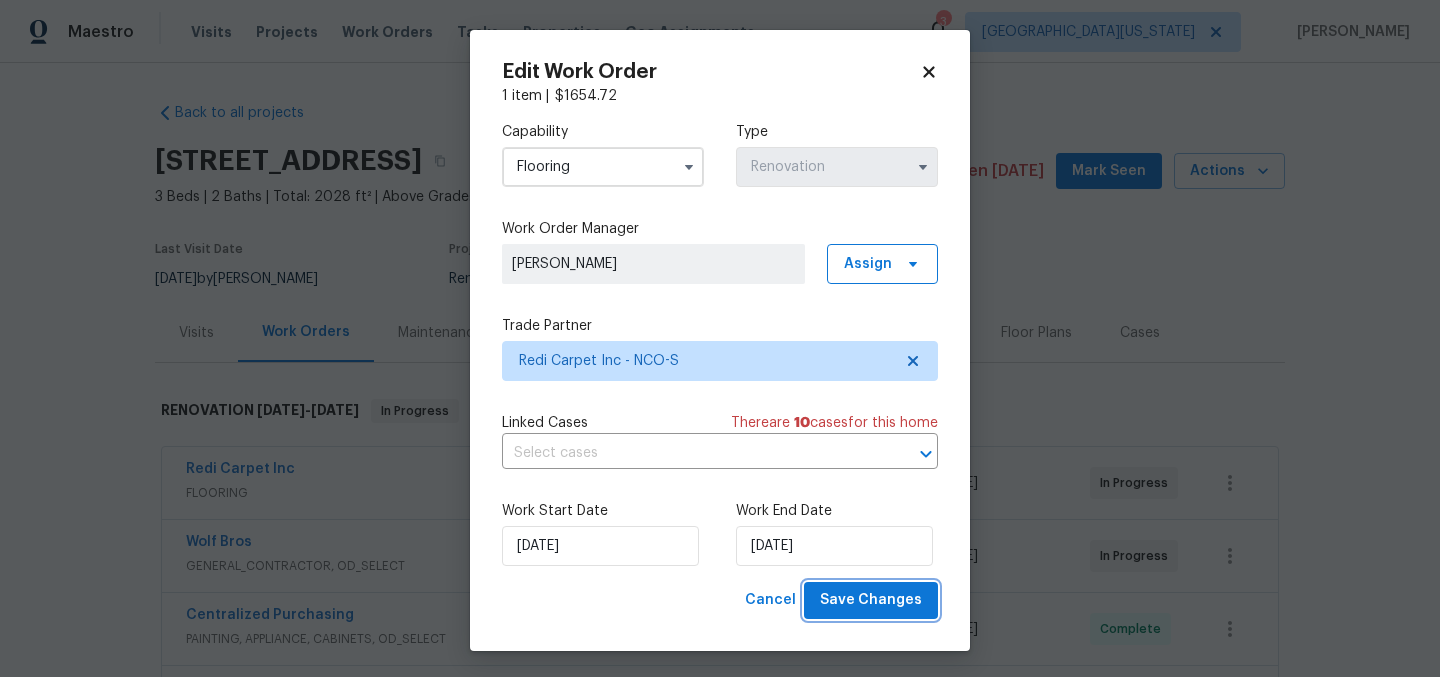 click on "Save Changes" at bounding box center (871, 600) 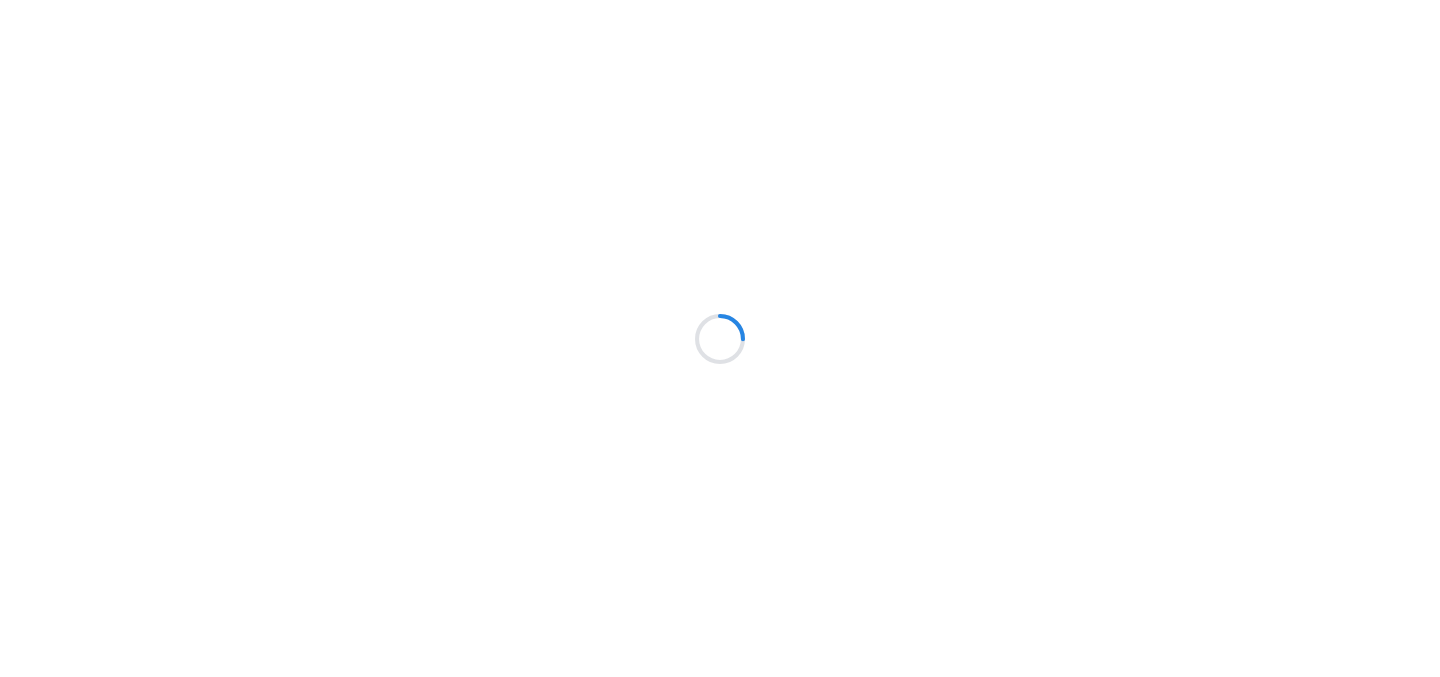 scroll, scrollTop: 0, scrollLeft: 0, axis: both 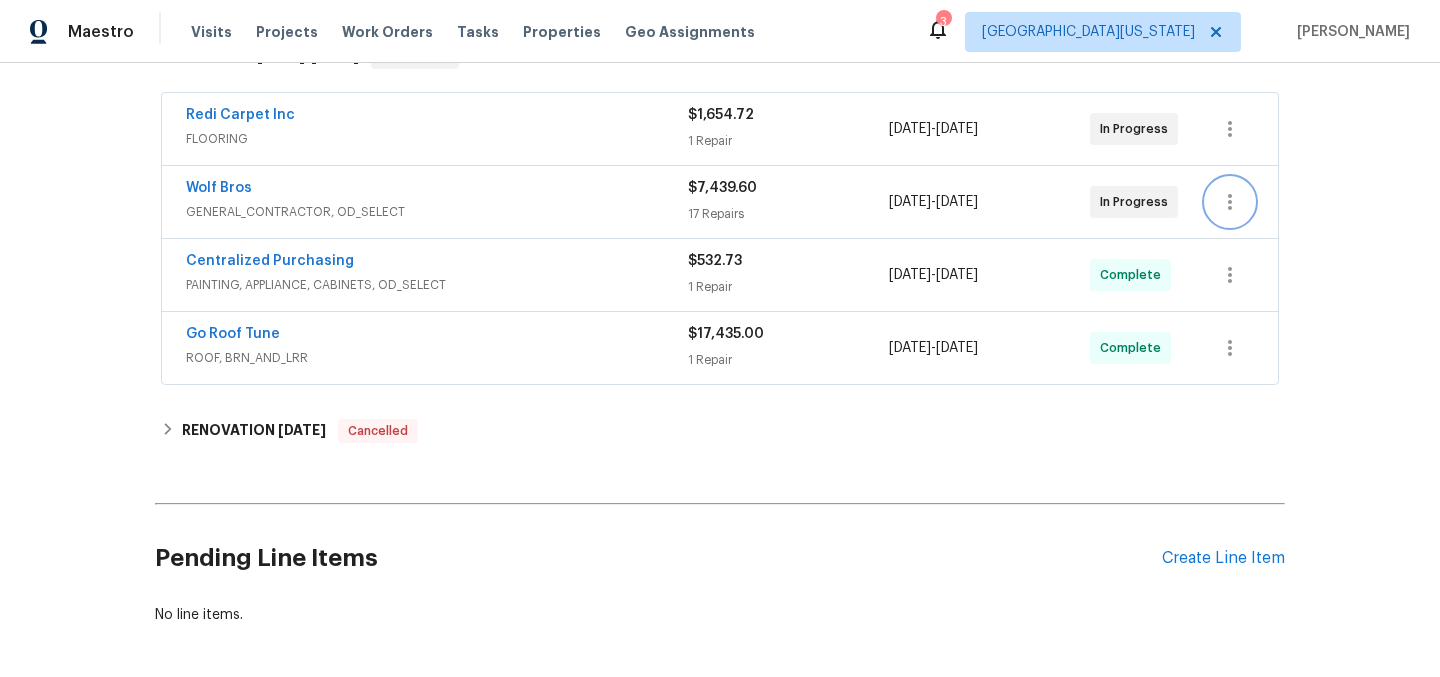 click 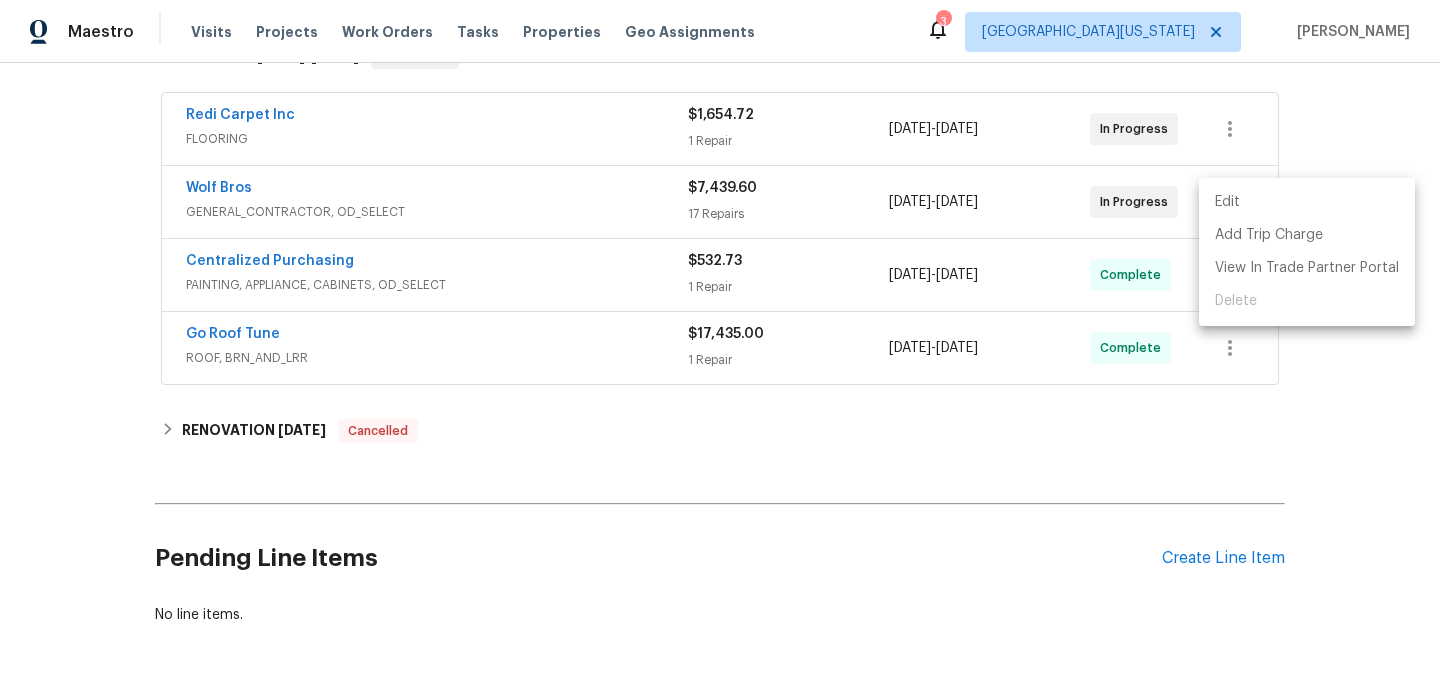 click on "Edit" at bounding box center [1307, 202] 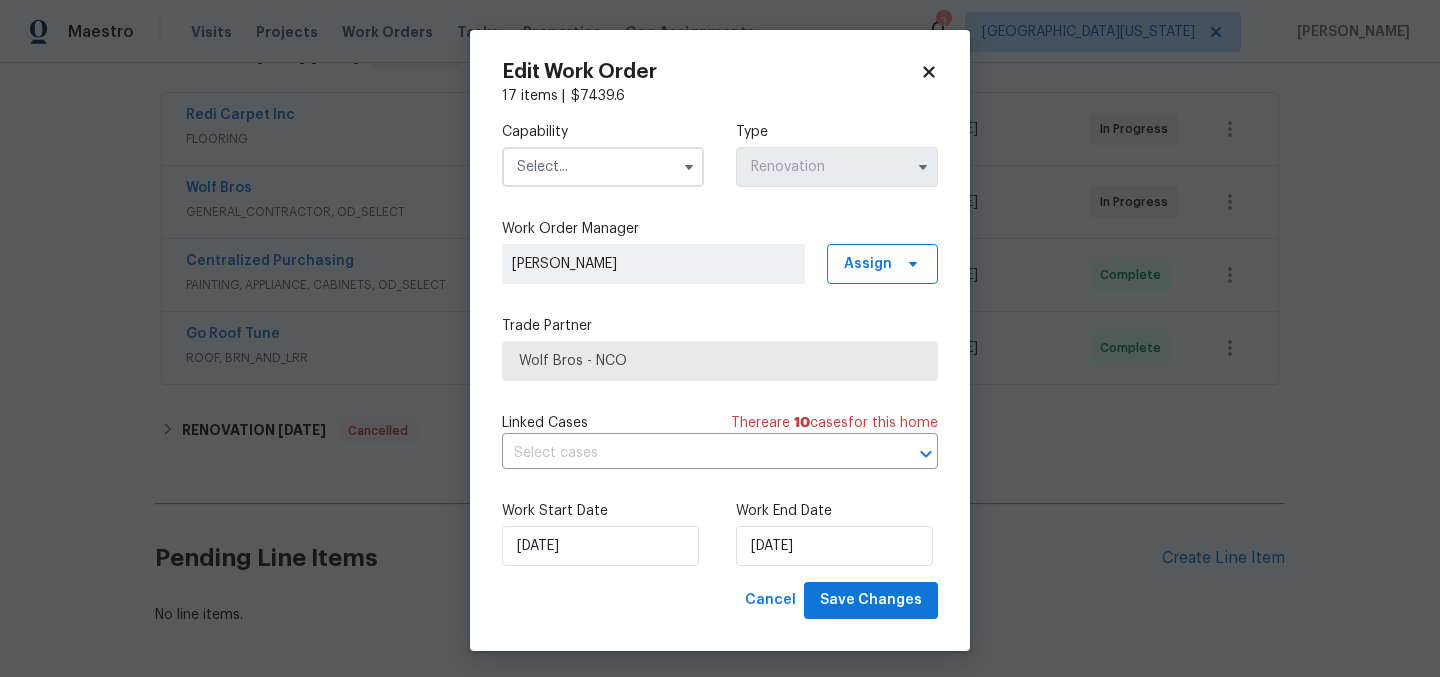 click at bounding box center (603, 167) 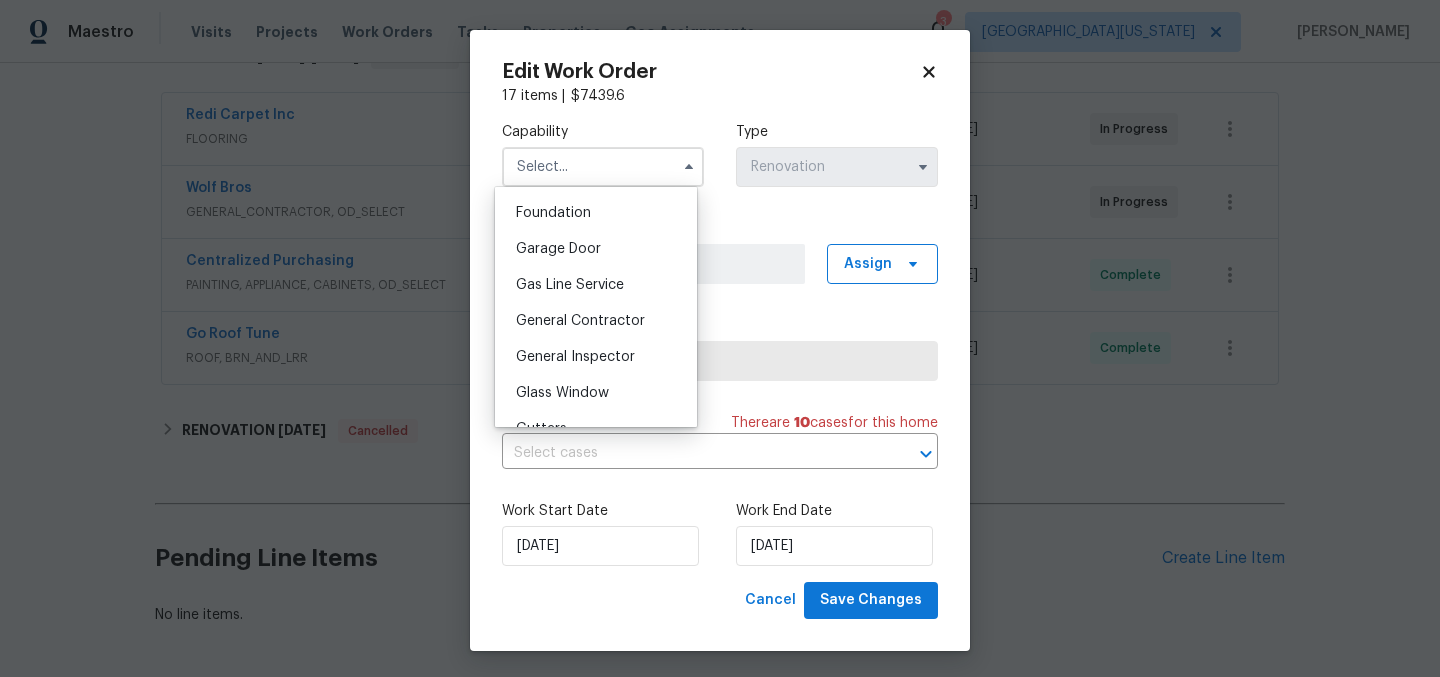 scroll, scrollTop: 856, scrollLeft: 0, axis: vertical 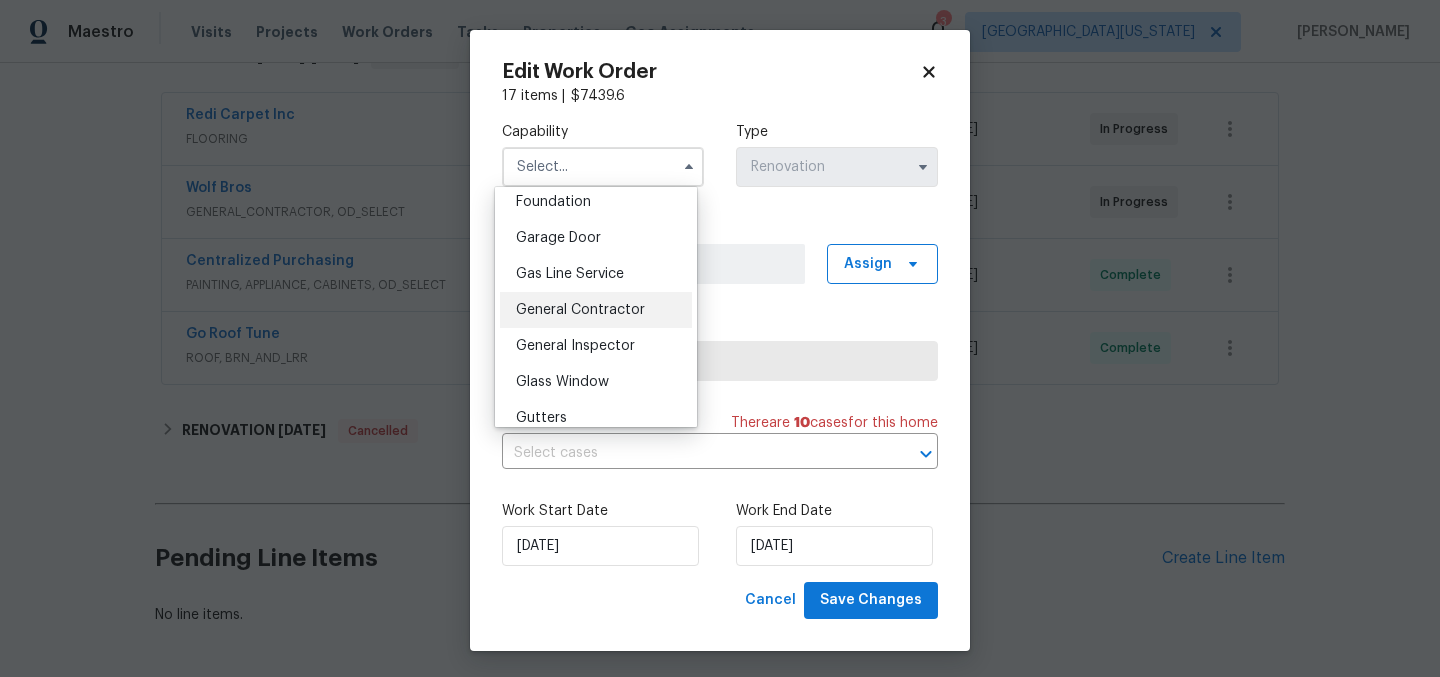 click on "General Contractor" at bounding box center [580, 310] 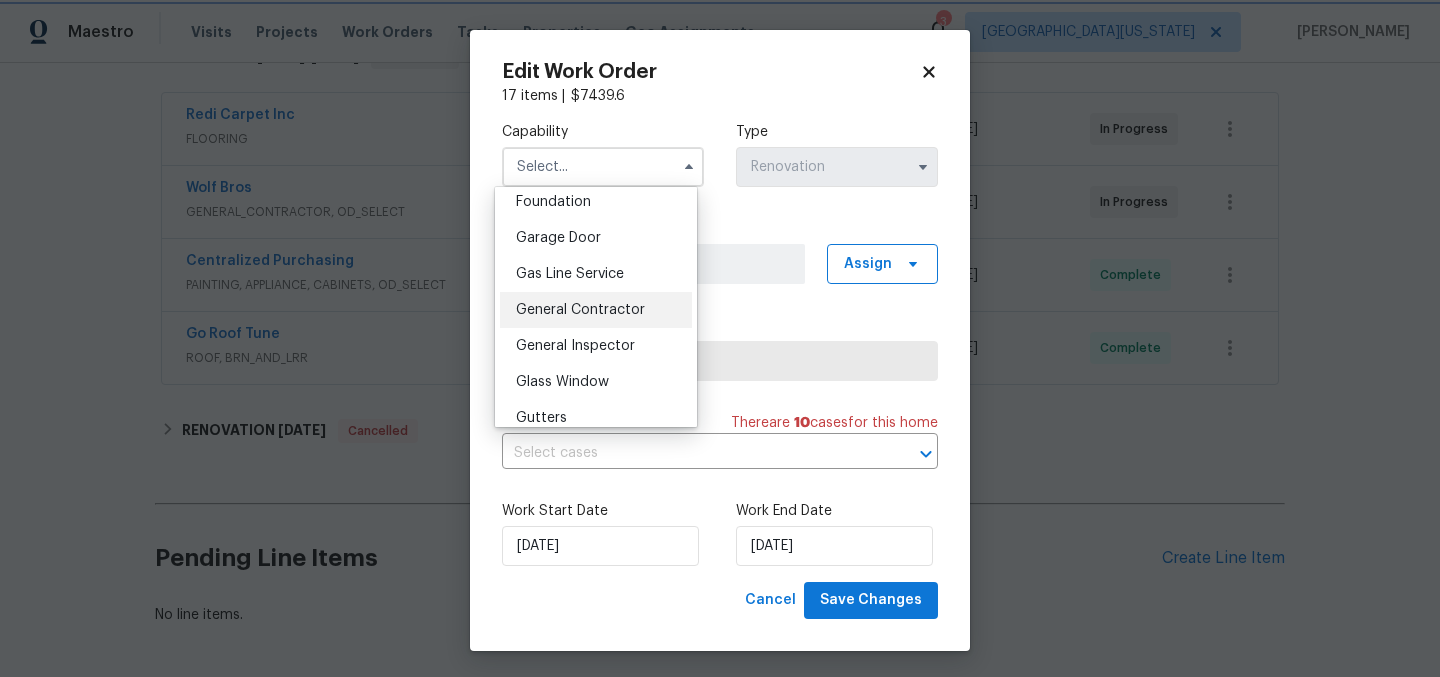 type on "General Contractor" 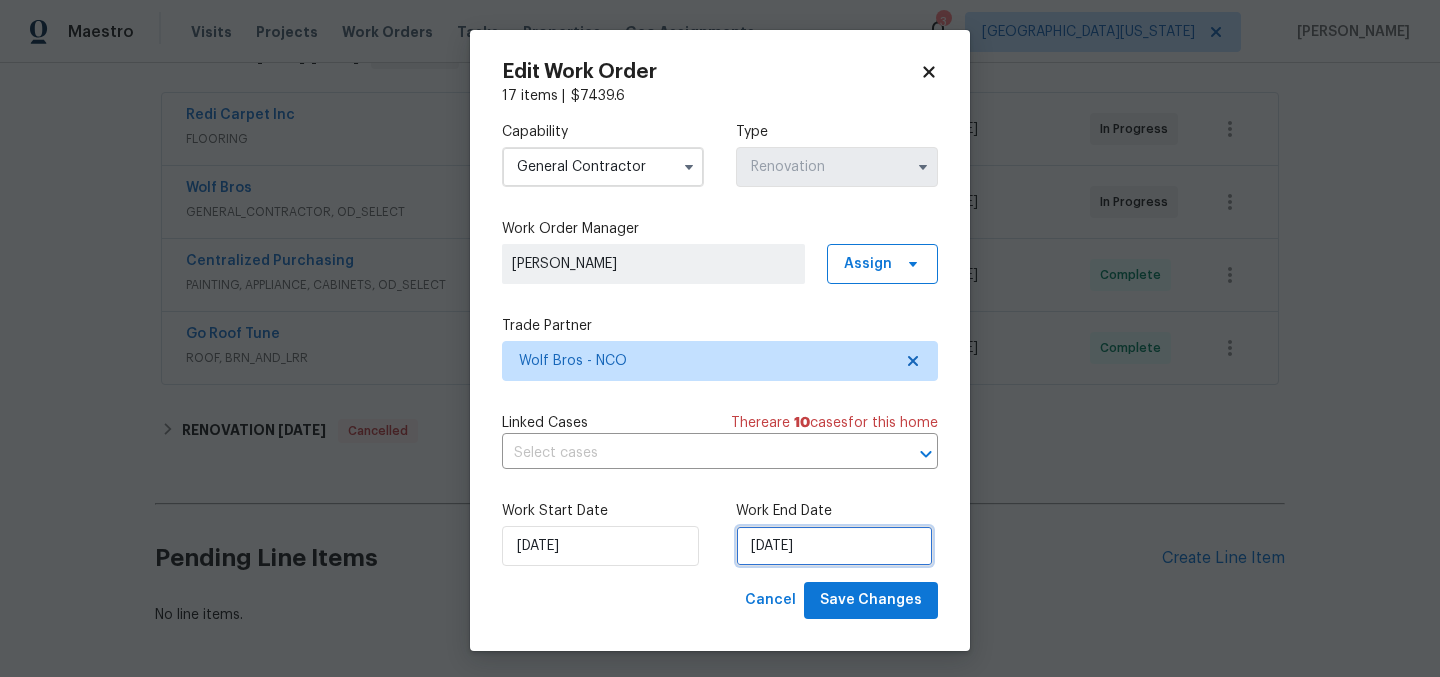 click on "[DATE]" at bounding box center [834, 546] 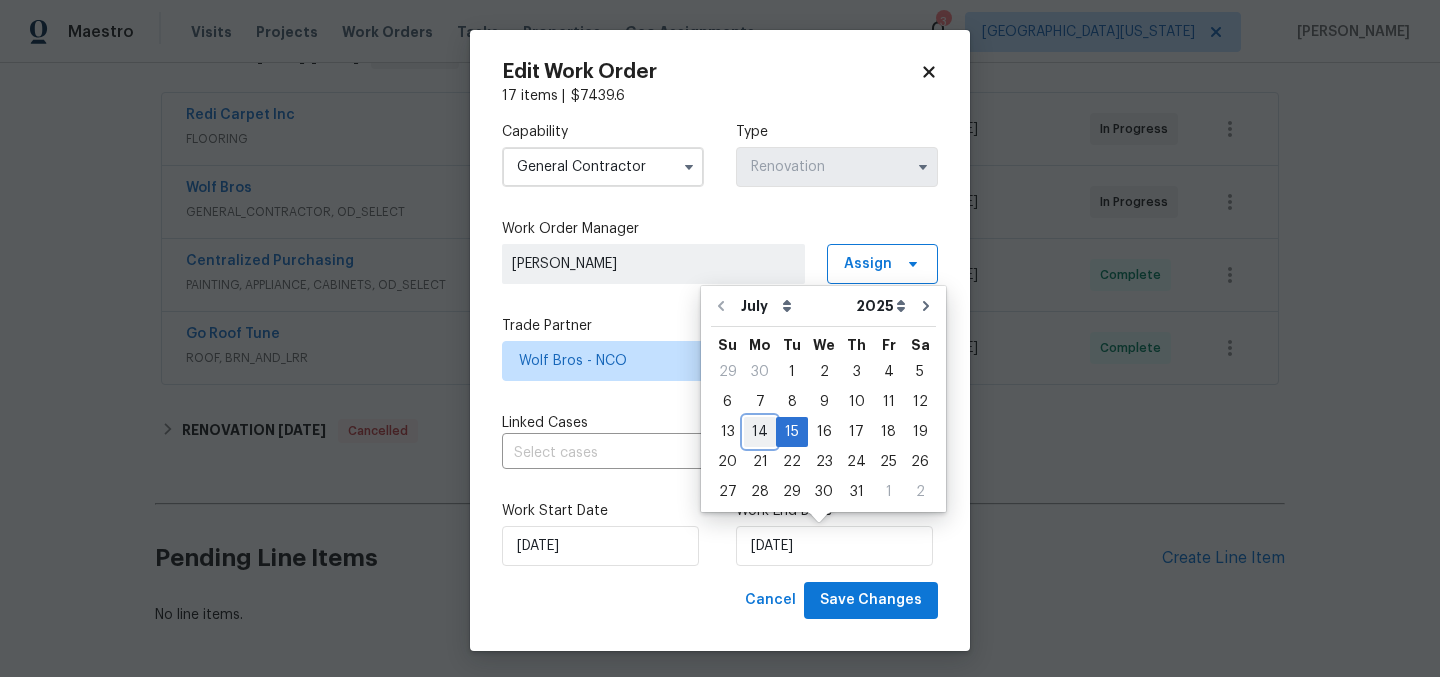 click on "14" at bounding box center [760, 432] 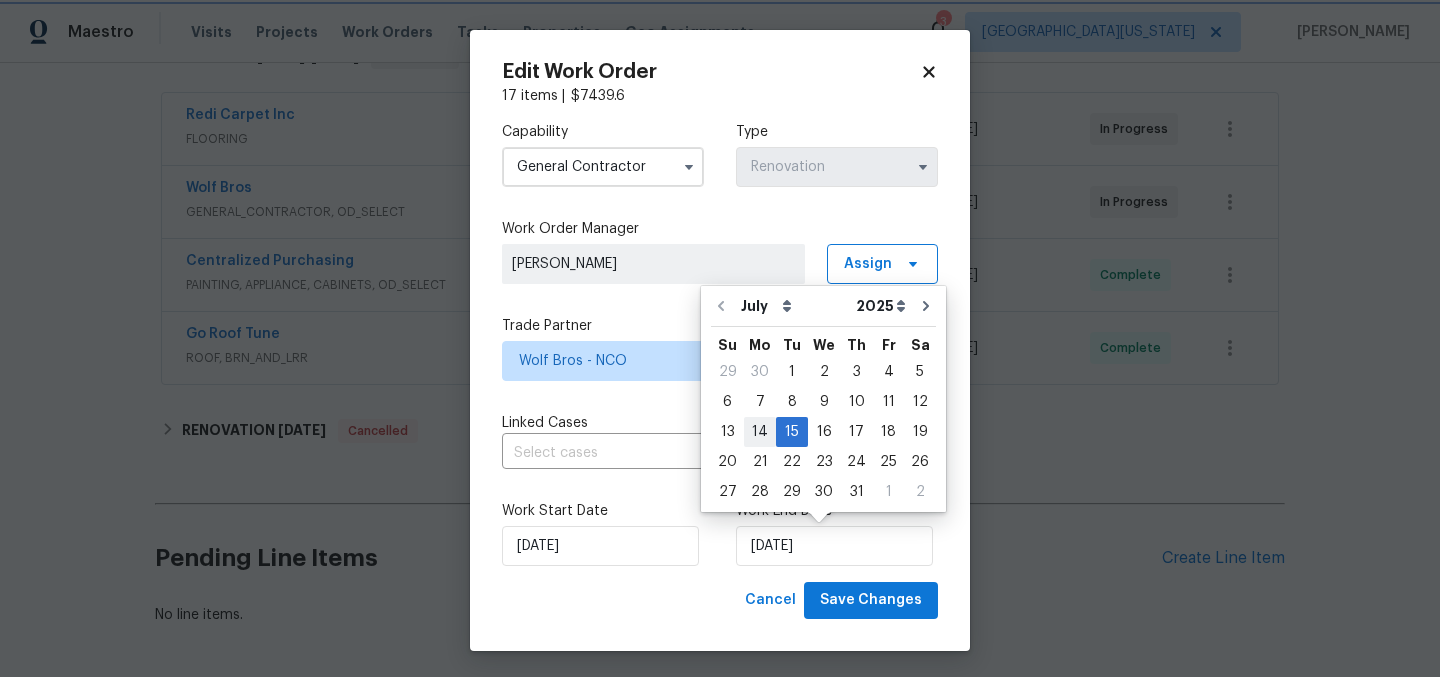 type on "7/14/2025" 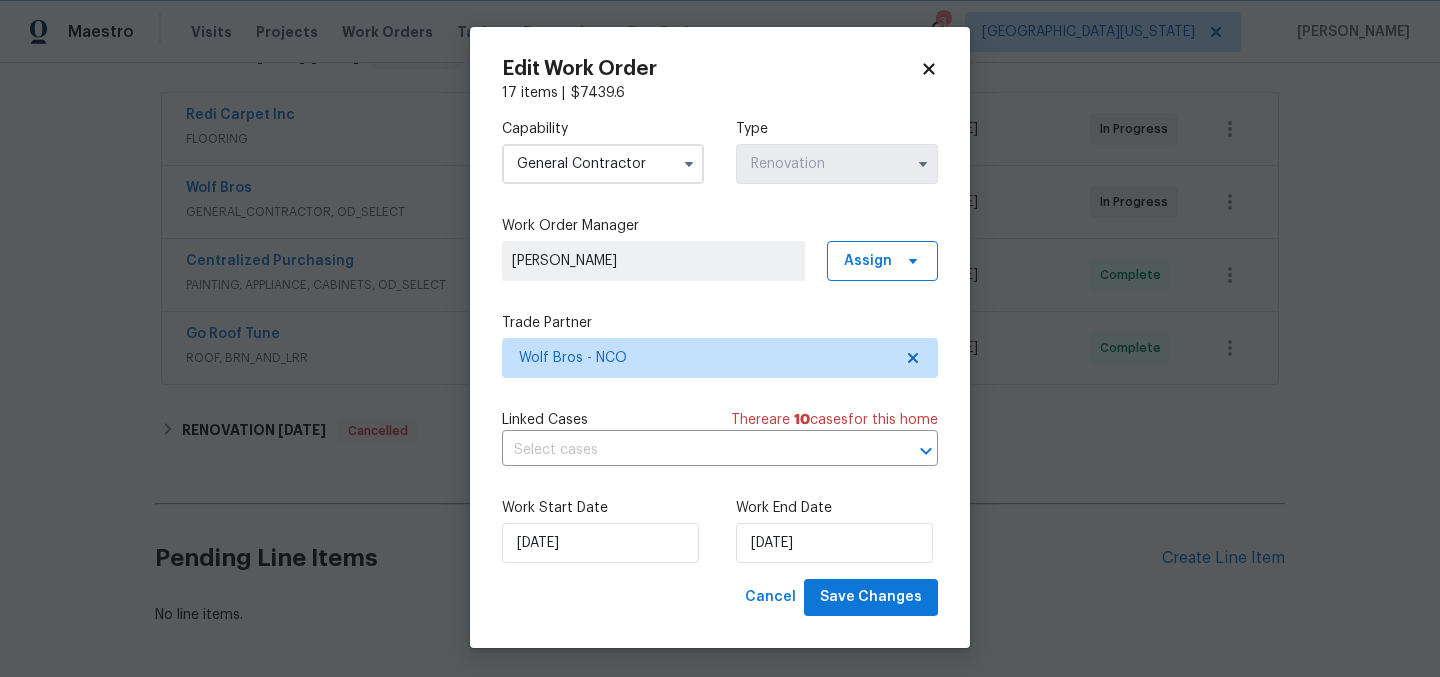 scroll, scrollTop: 4, scrollLeft: 0, axis: vertical 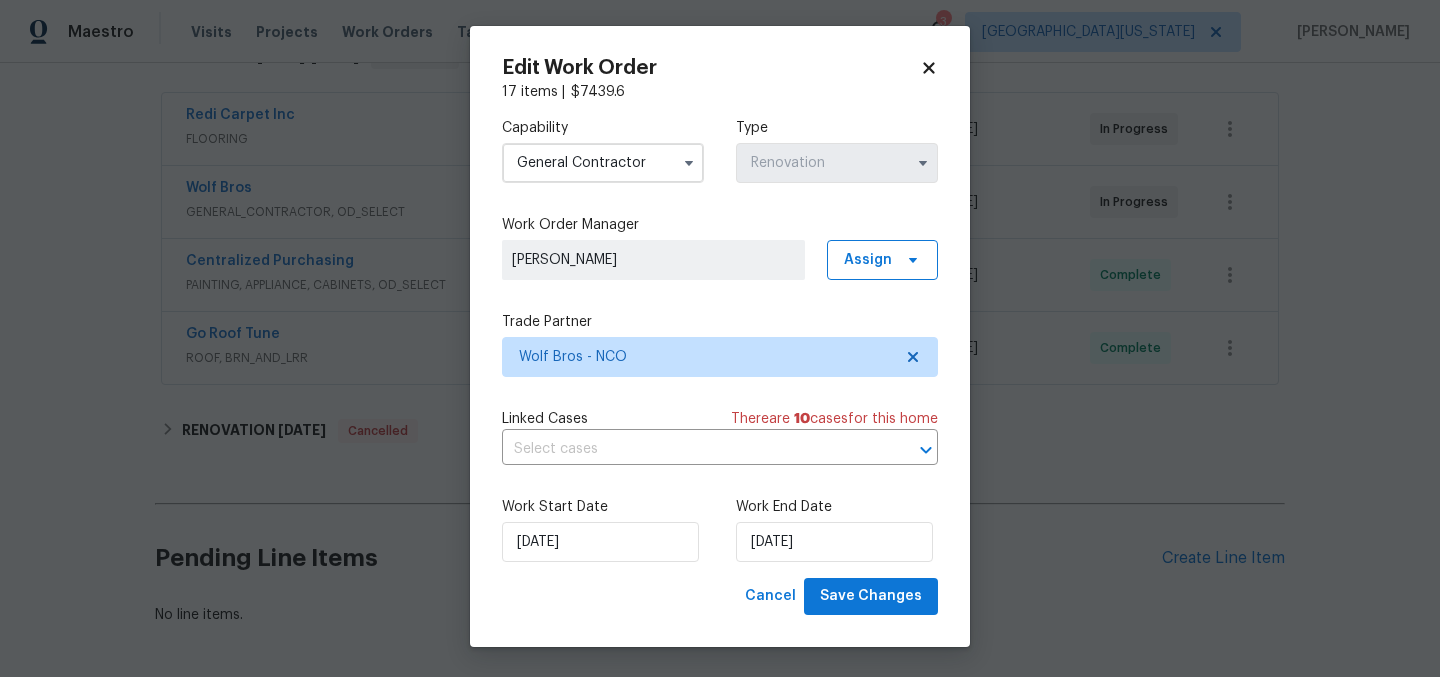 click 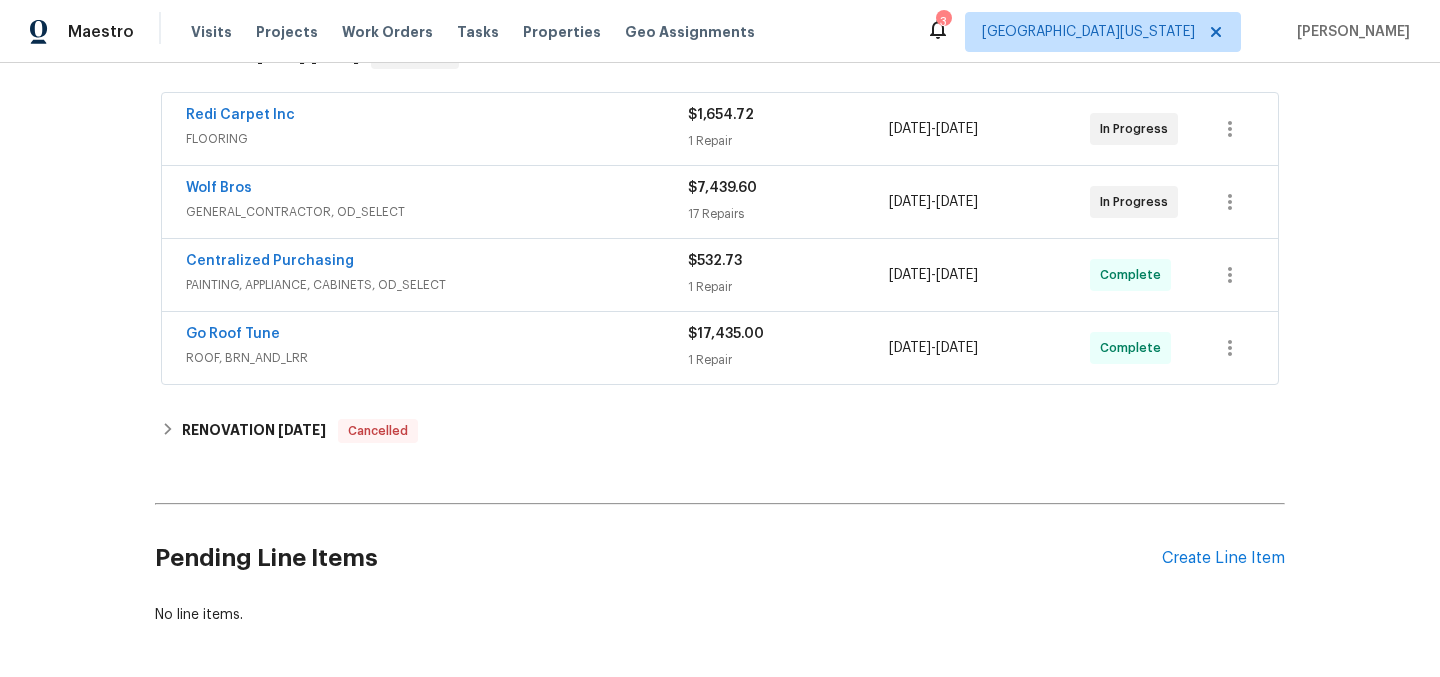 scroll, scrollTop: 0, scrollLeft: 0, axis: both 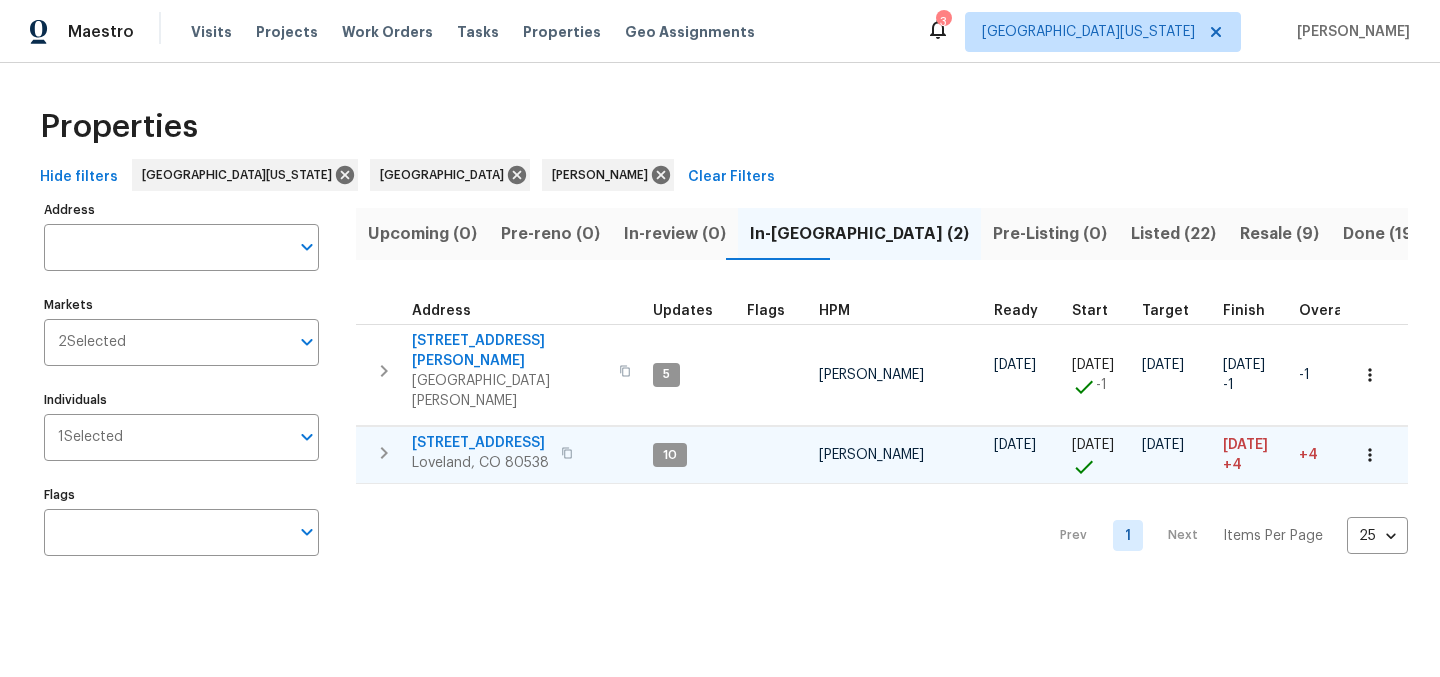 click on "[STREET_ADDRESS]" at bounding box center (480, 443) 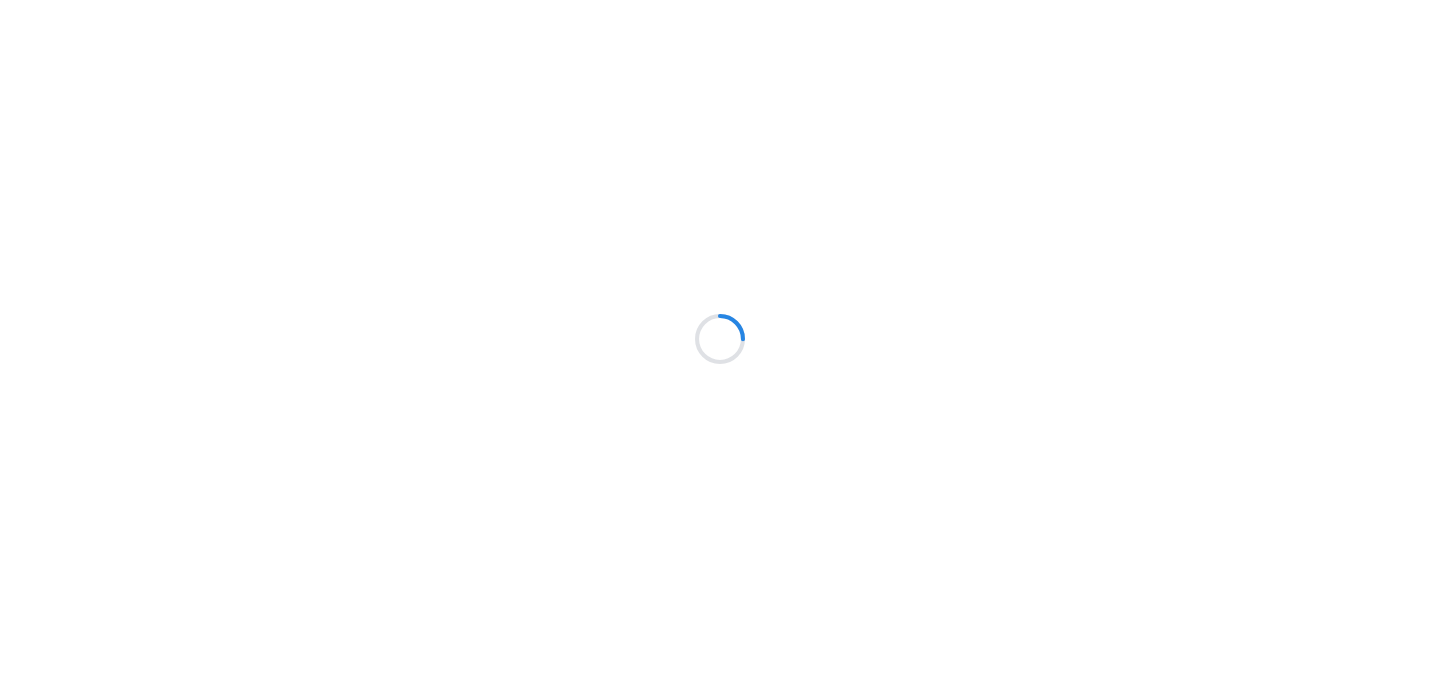 scroll, scrollTop: 0, scrollLeft: 0, axis: both 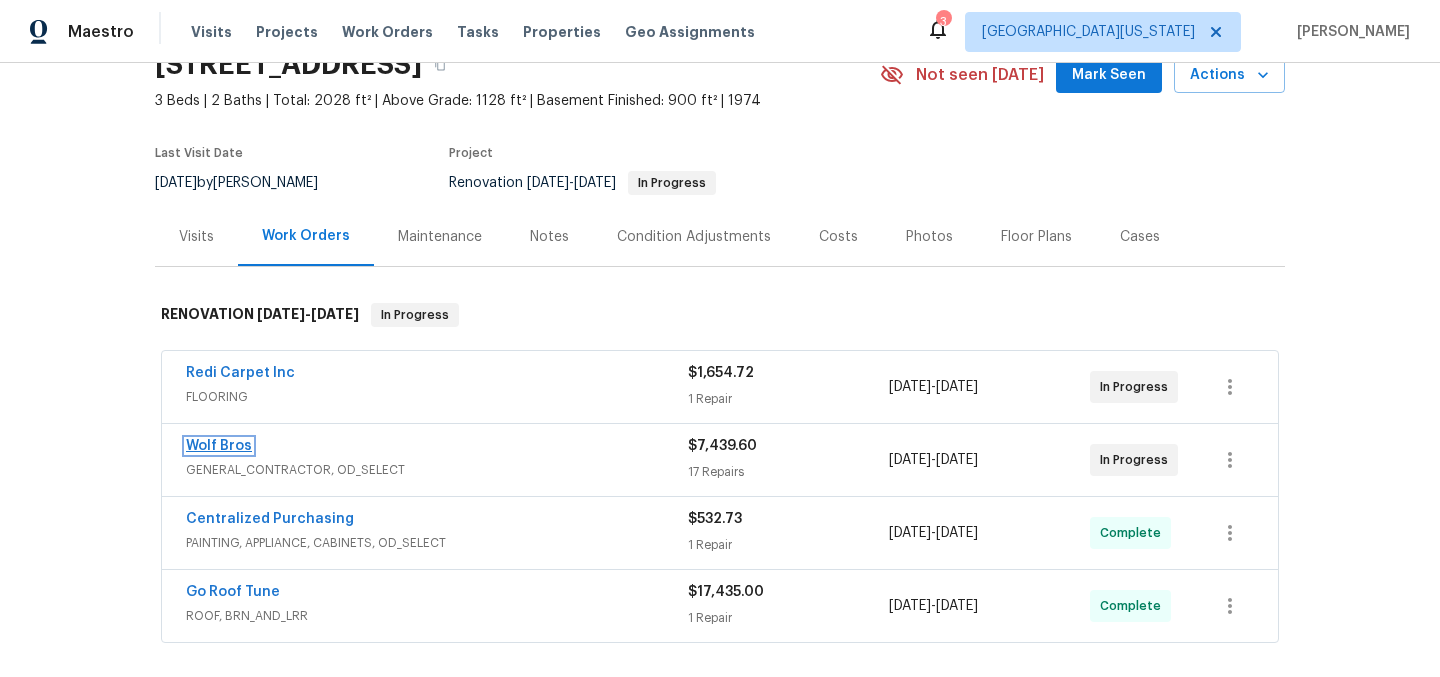 click on "Wolf Bros" at bounding box center [219, 446] 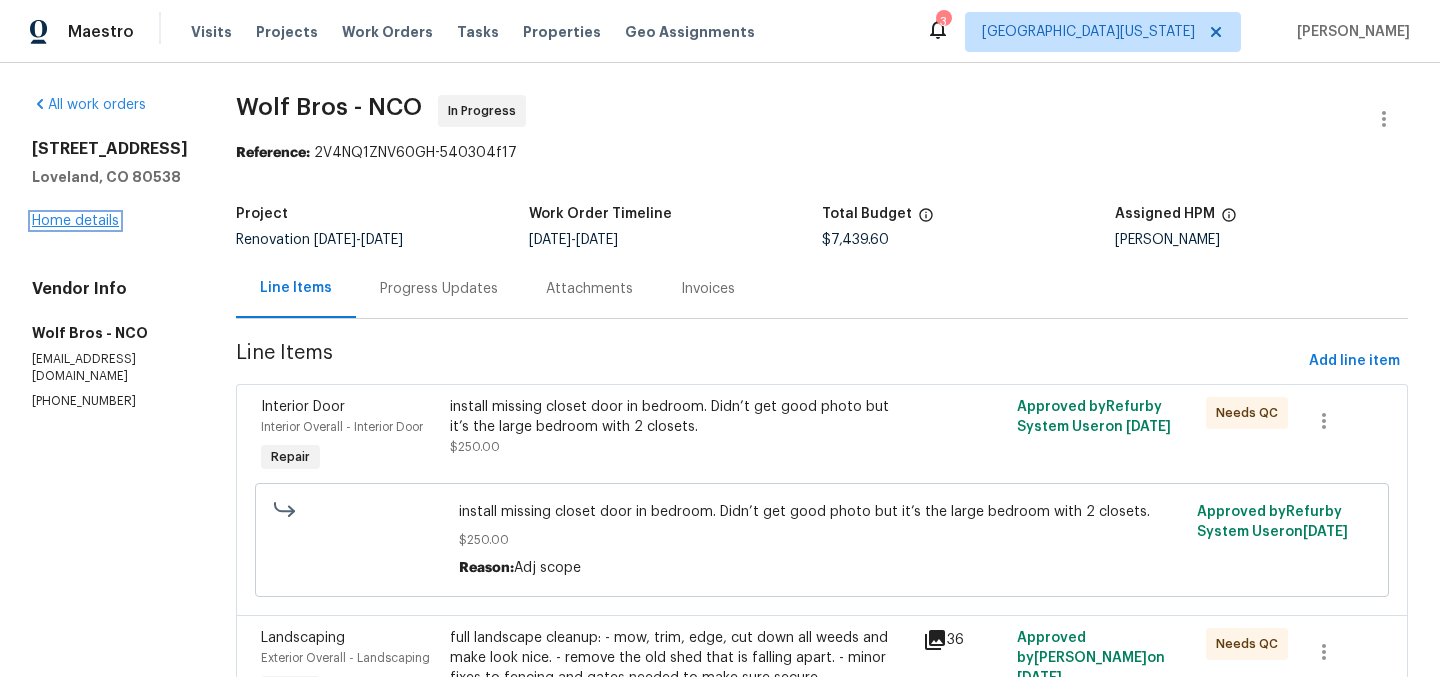 click on "Home details" at bounding box center [75, 221] 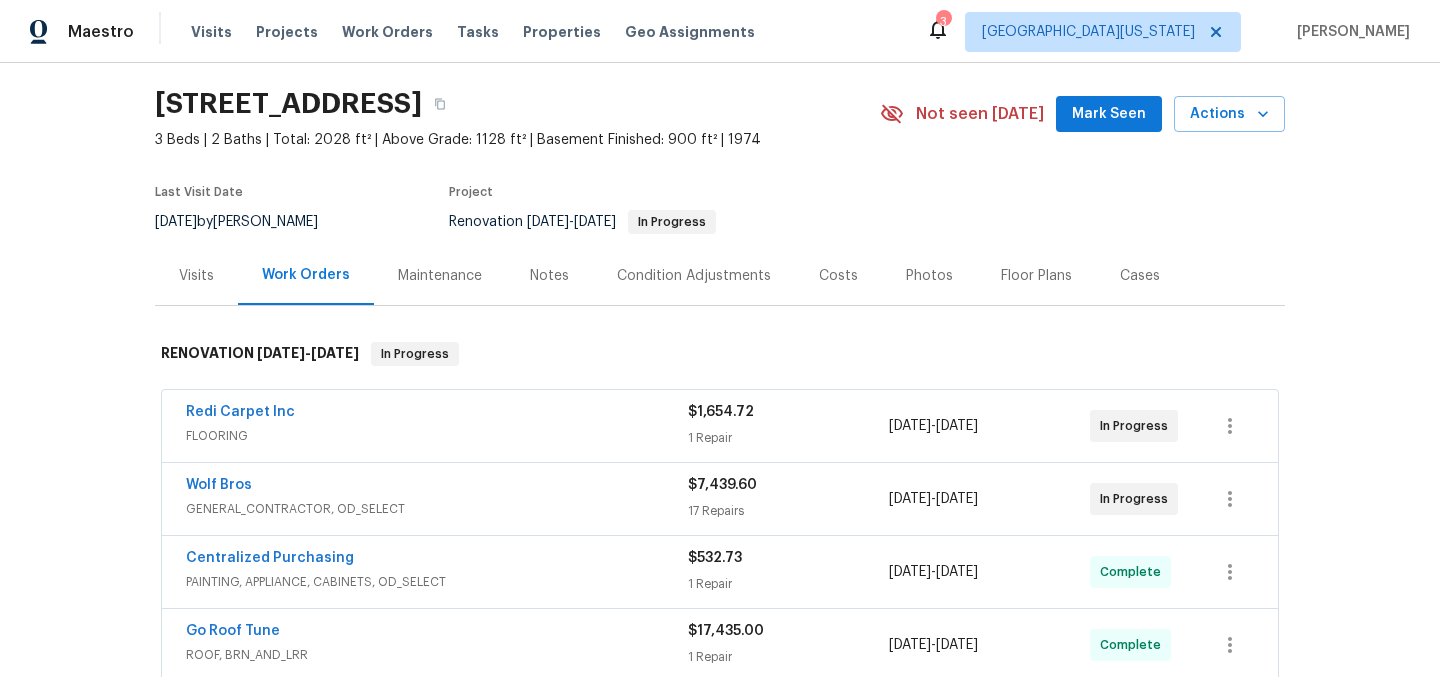 scroll, scrollTop: 59, scrollLeft: 0, axis: vertical 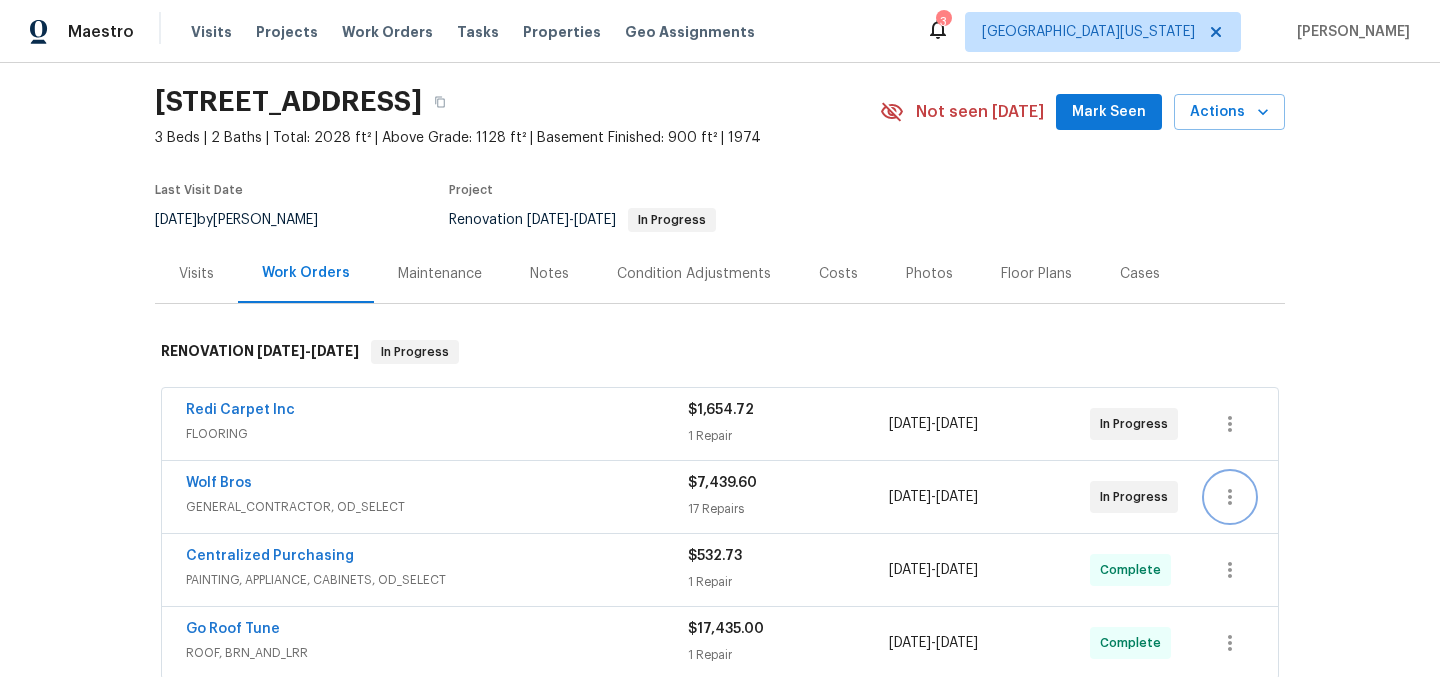 click 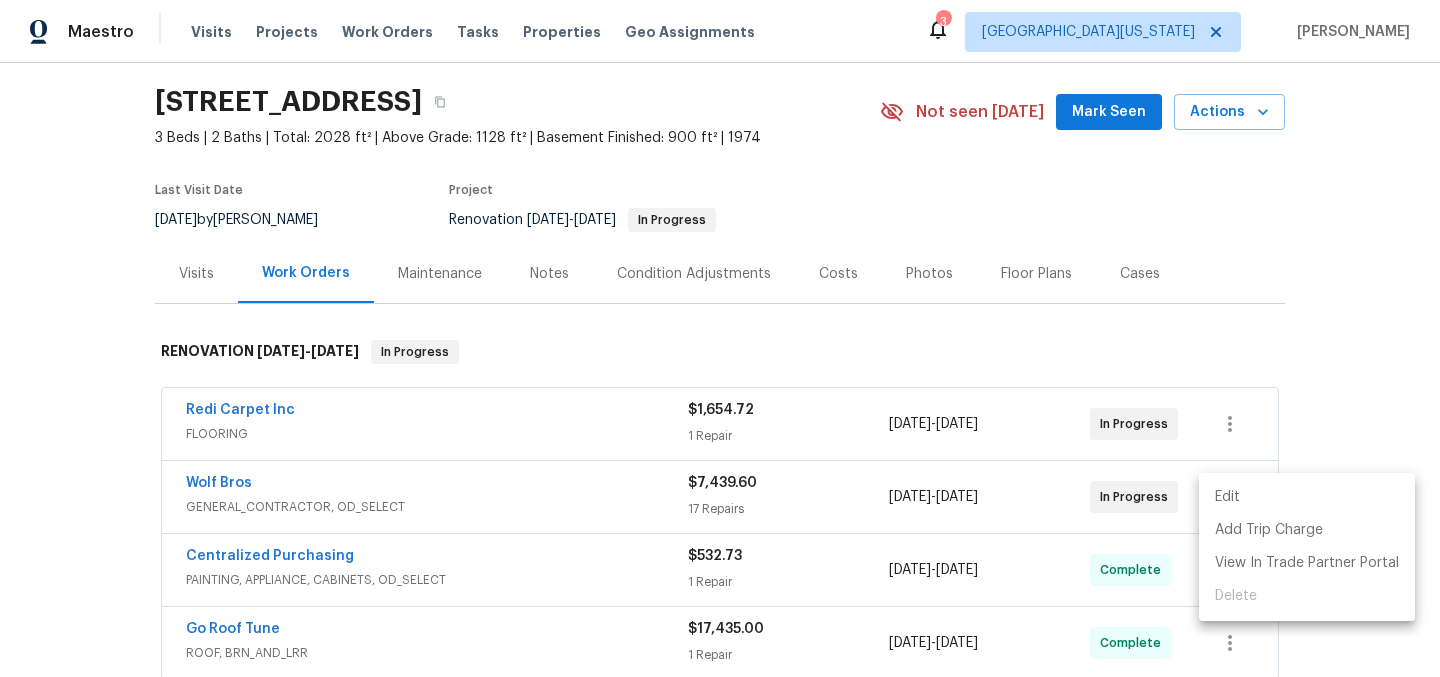 click on "Edit" at bounding box center [1307, 497] 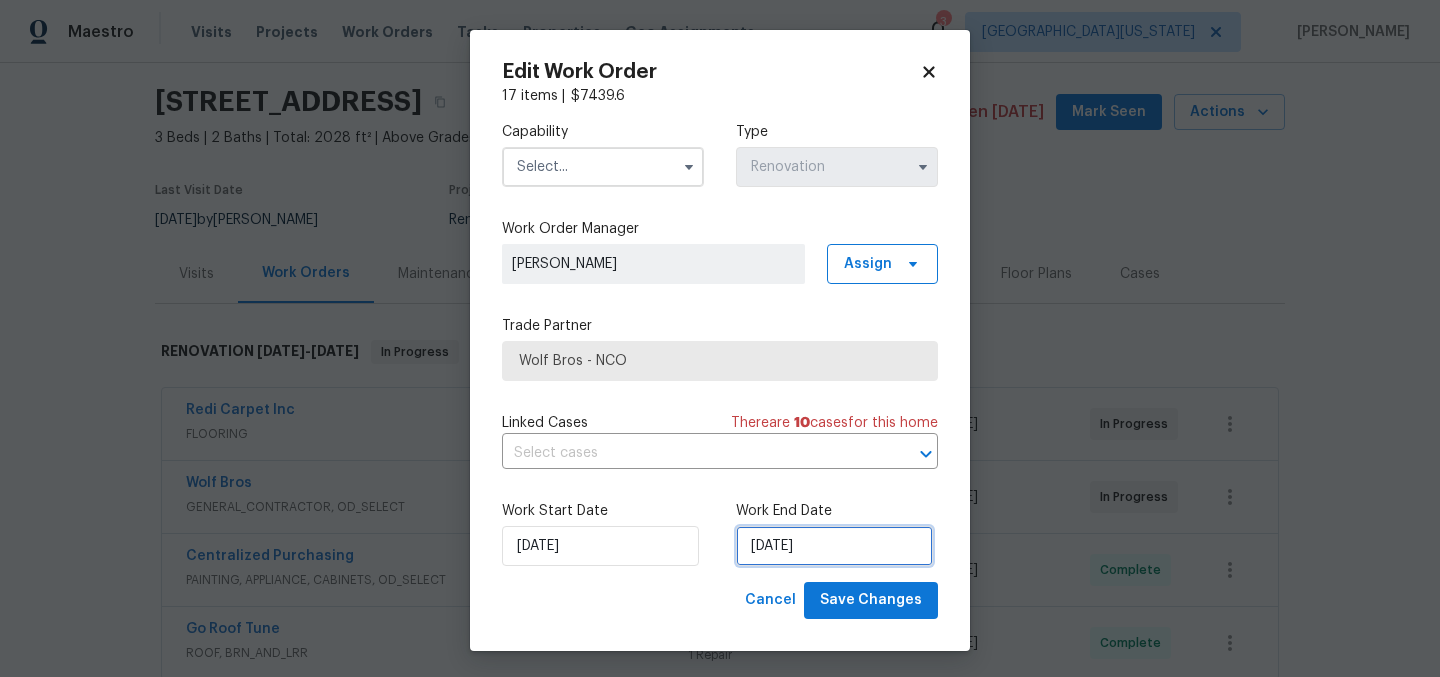 click on "7/15/2025" at bounding box center [834, 546] 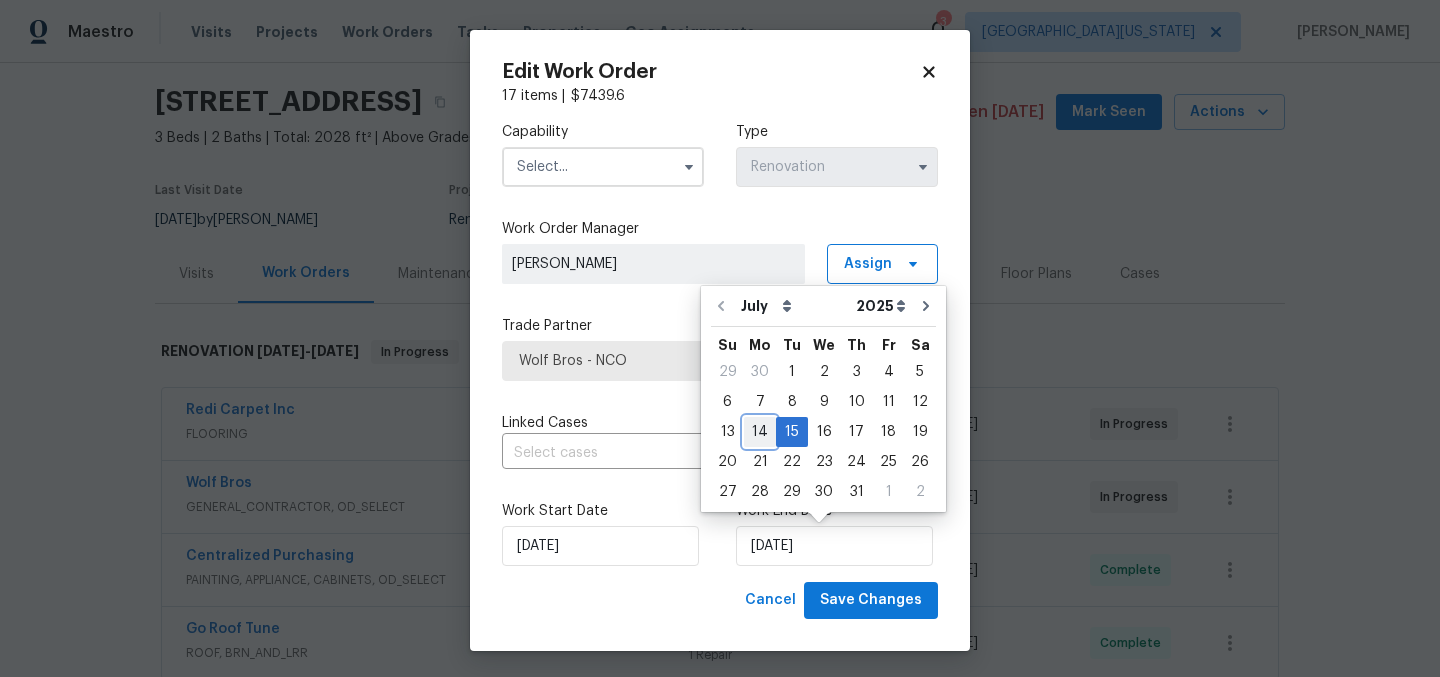 click on "14" at bounding box center (760, 432) 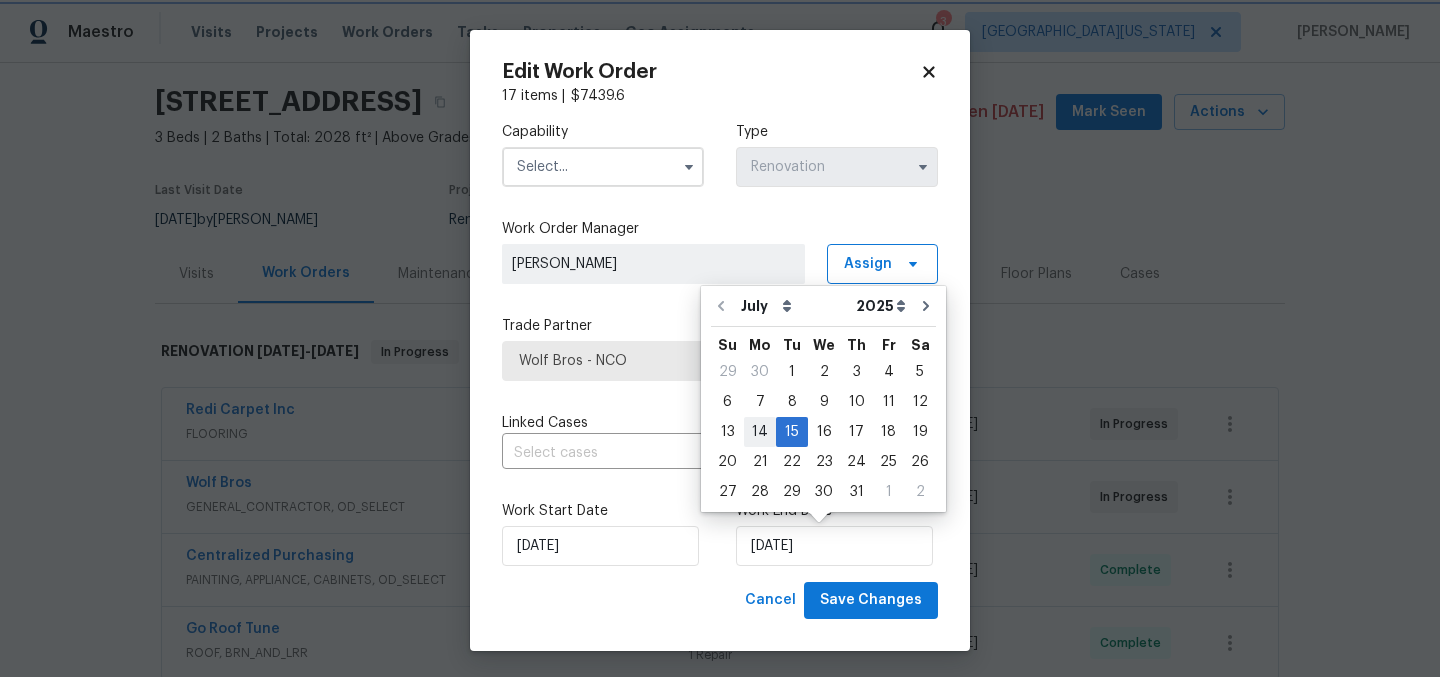 type on "[DATE]" 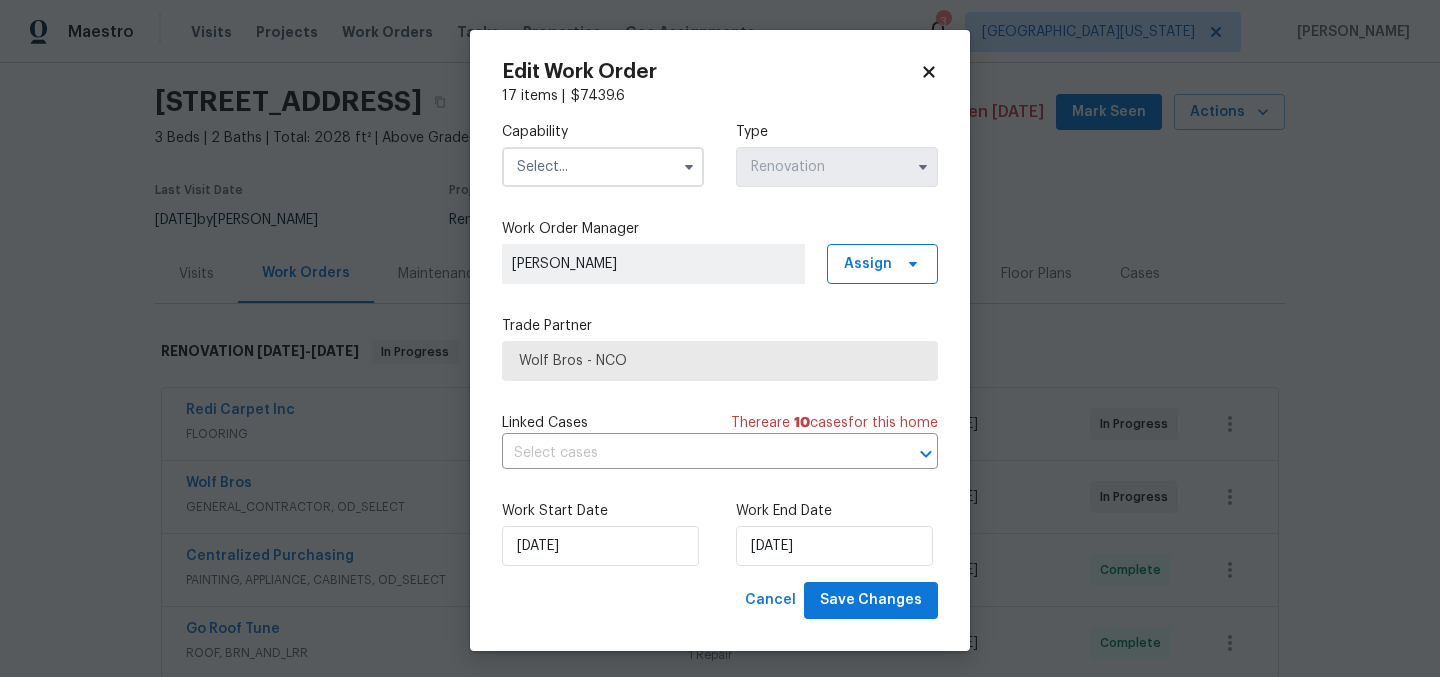 click on "Cancel Save Changes" at bounding box center [720, 600] 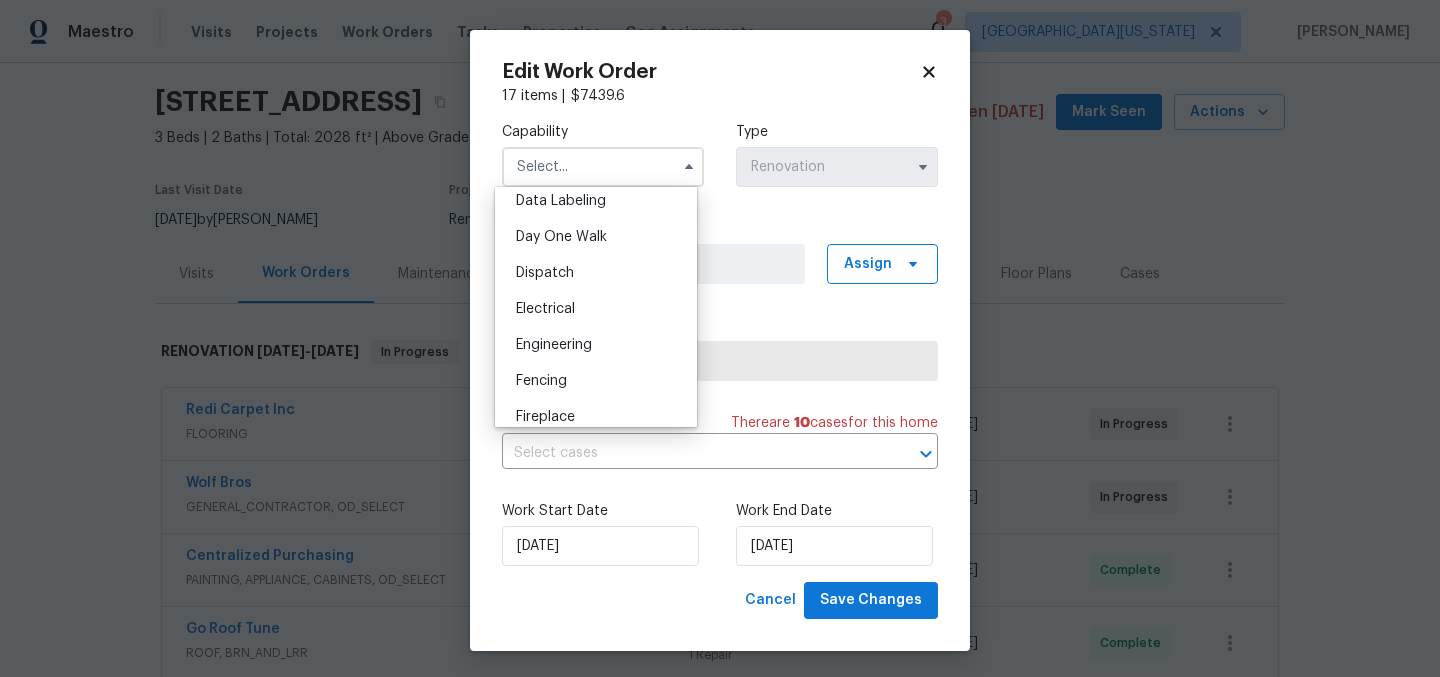 scroll, scrollTop: 881, scrollLeft: 0, axis: vertical 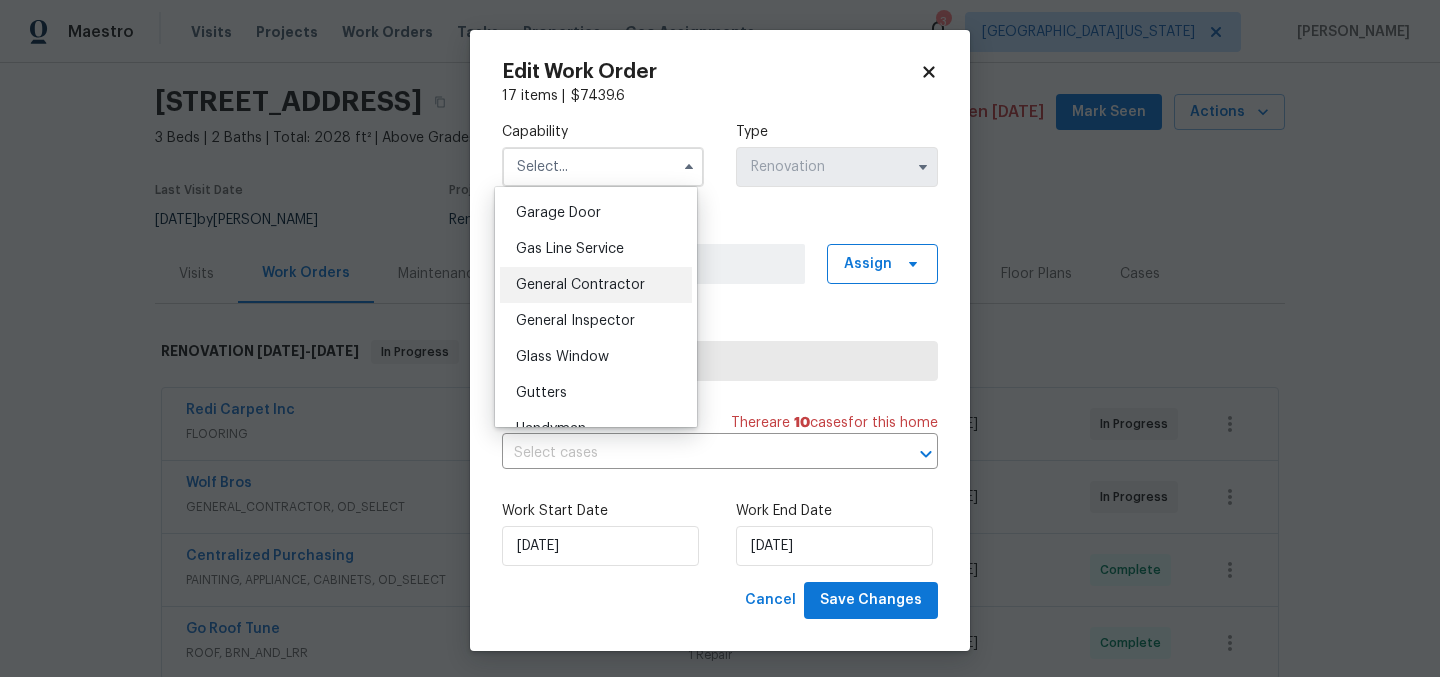 click on "General Contractor" at bounding box center [580, 285] 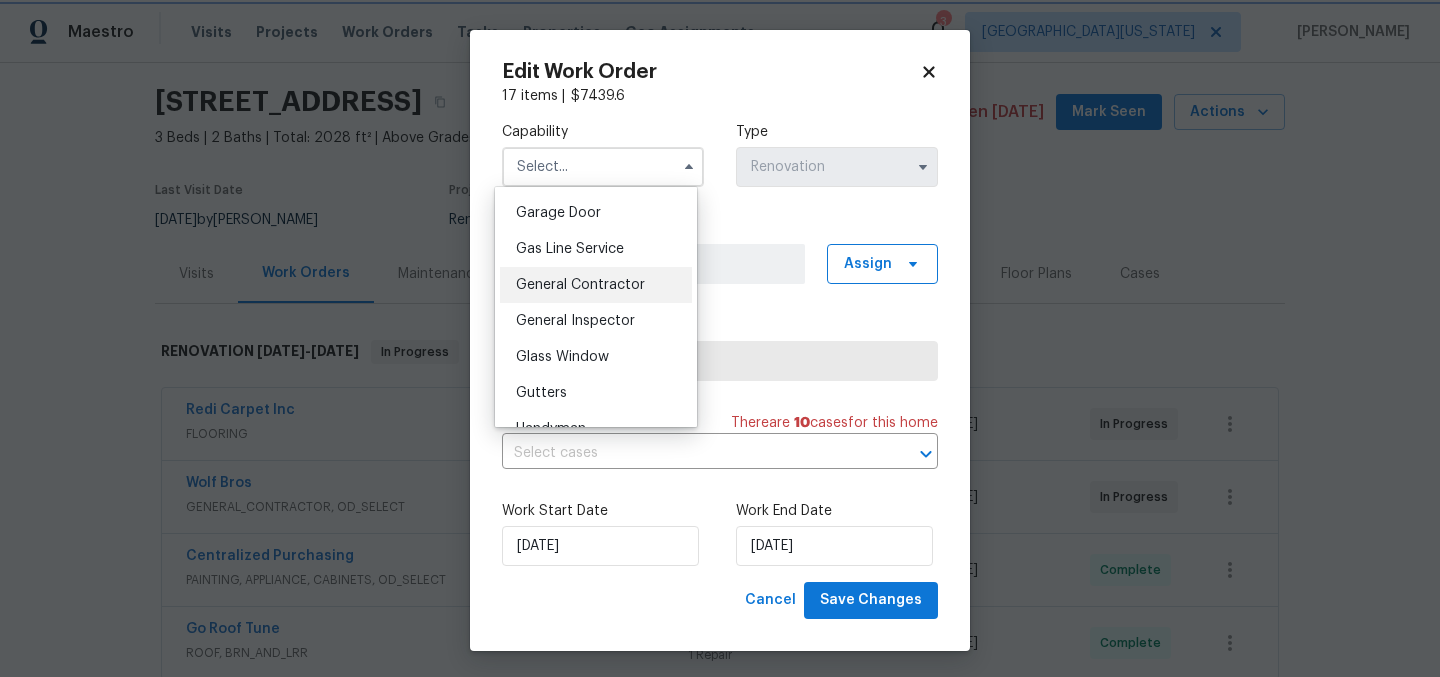 type on "General Contractor" 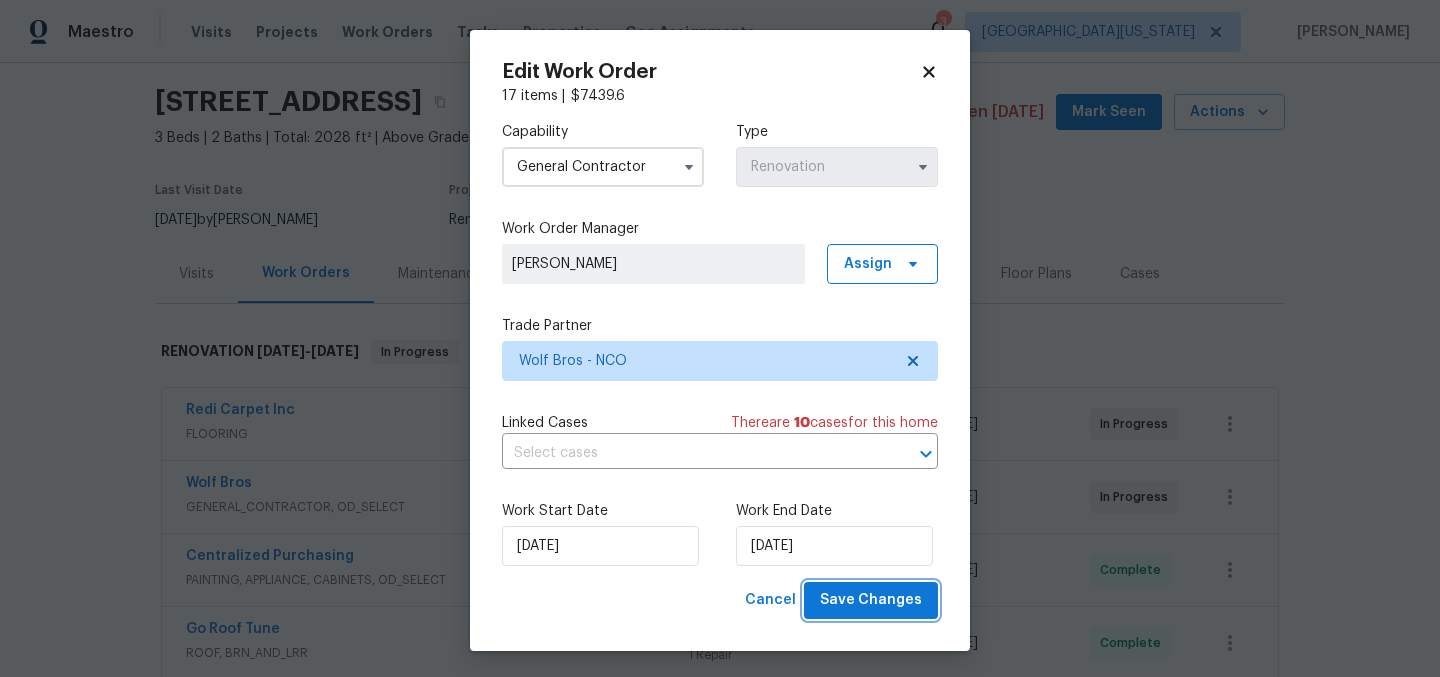 click on "Save Changes" at bounding box center (871, 600) 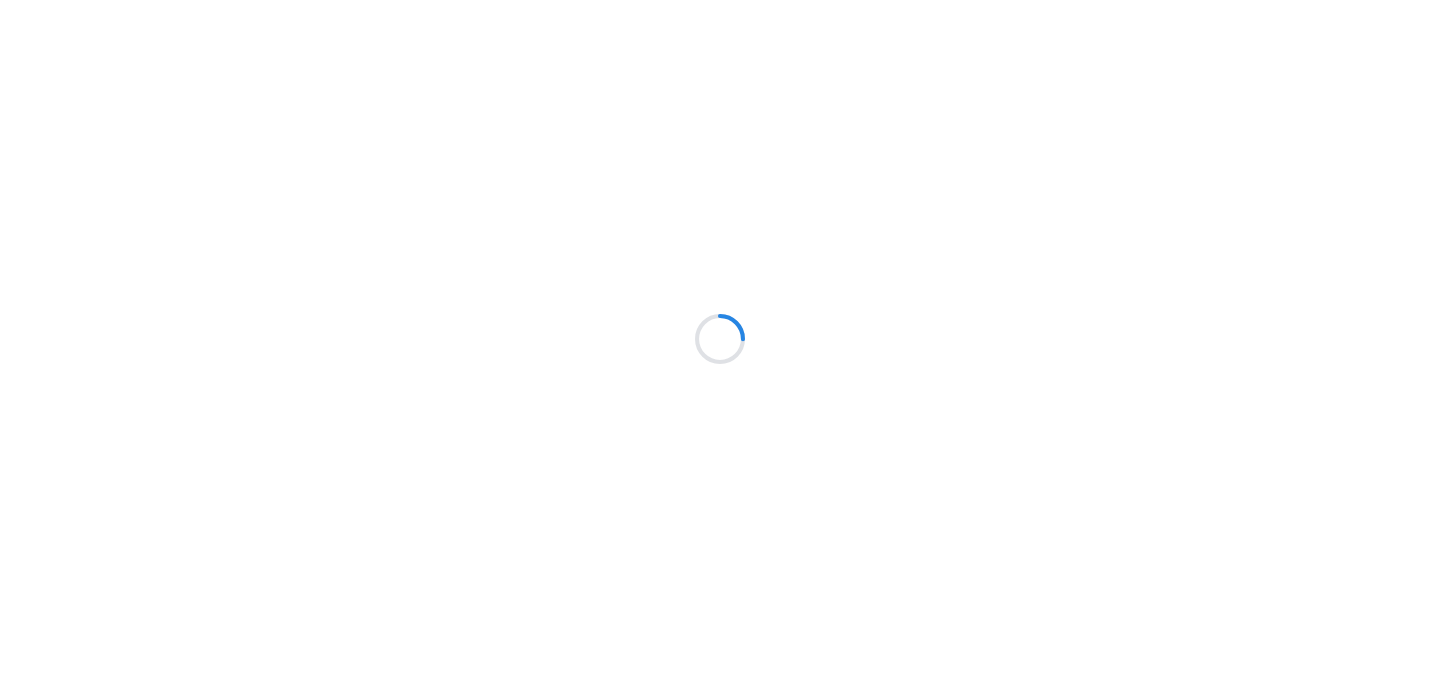 scroll, scrollTop: 0, scrollLeft: 0, axis: both 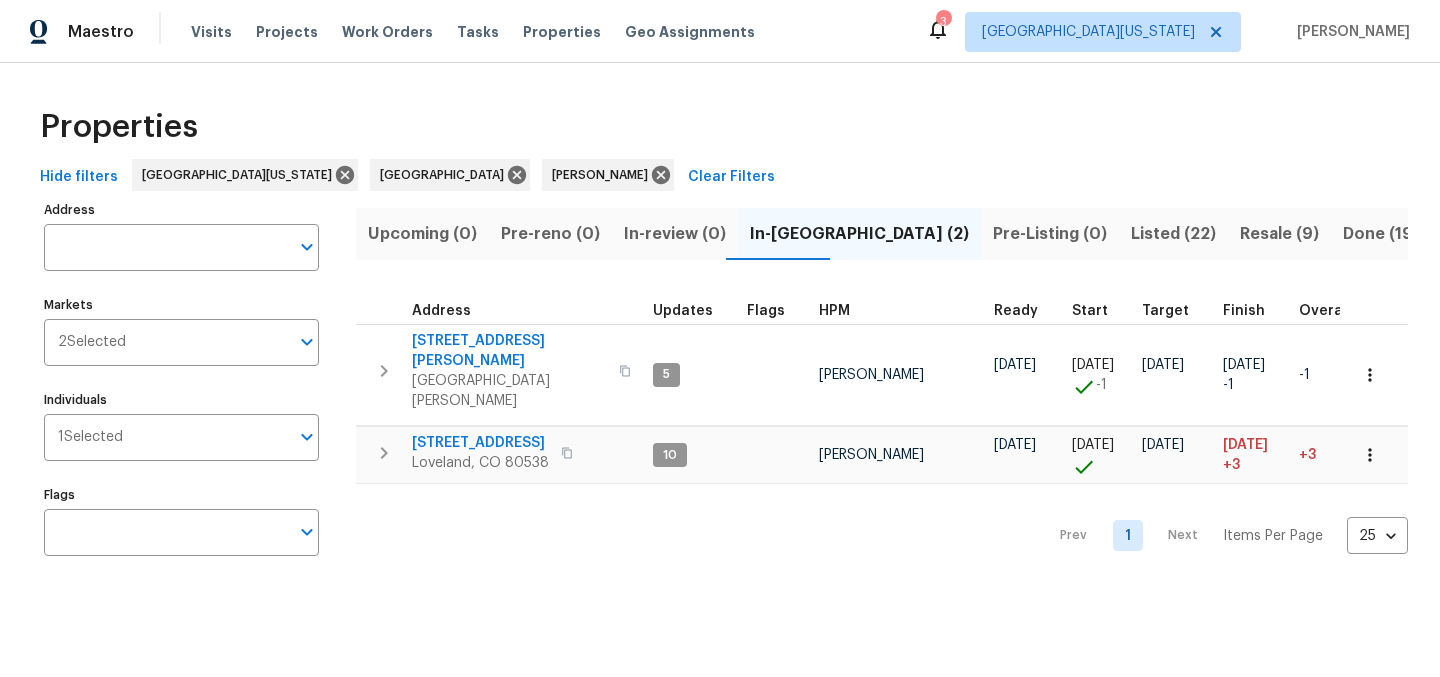 click on "Properties Hide filters Northern Colorado Denver John Gonzalez Clear Filters Address Address Markets 2  Selected Markets Individuals 1  Selected Individuals Flags Flags Upcoming (0) Pre-reno (0) In-review (0) In-reno (2) Pre-Listing (0) Listed (22) Resale (9) Done (195) Unknown (0) Address Updates Flags HPM Ready Start Target Finish Overall WO Completion Reno Progress Last Seen Work Complete Setup Complete QC Complete 3617 Mead St Fort Collins, CO 80526 5 John Gonzalez 06/17/25 06/16/25 -1 07/16/25 07/15/25 -1 -1 1 WIP 3 Done 1 Accepted 90 %   30 / 33 No 9d  ago 809 W 36th St Loveland, CO 80538 10 John Gonzalez 07/01/25 07/01/25 07/12/25 07/15/25 +3 +3 2 WIP 2 Done 90 %   18 / 20 No ∞  ago Prev 1 Next Items Per Page 25 25 ​" at bounding box center [720, 335] 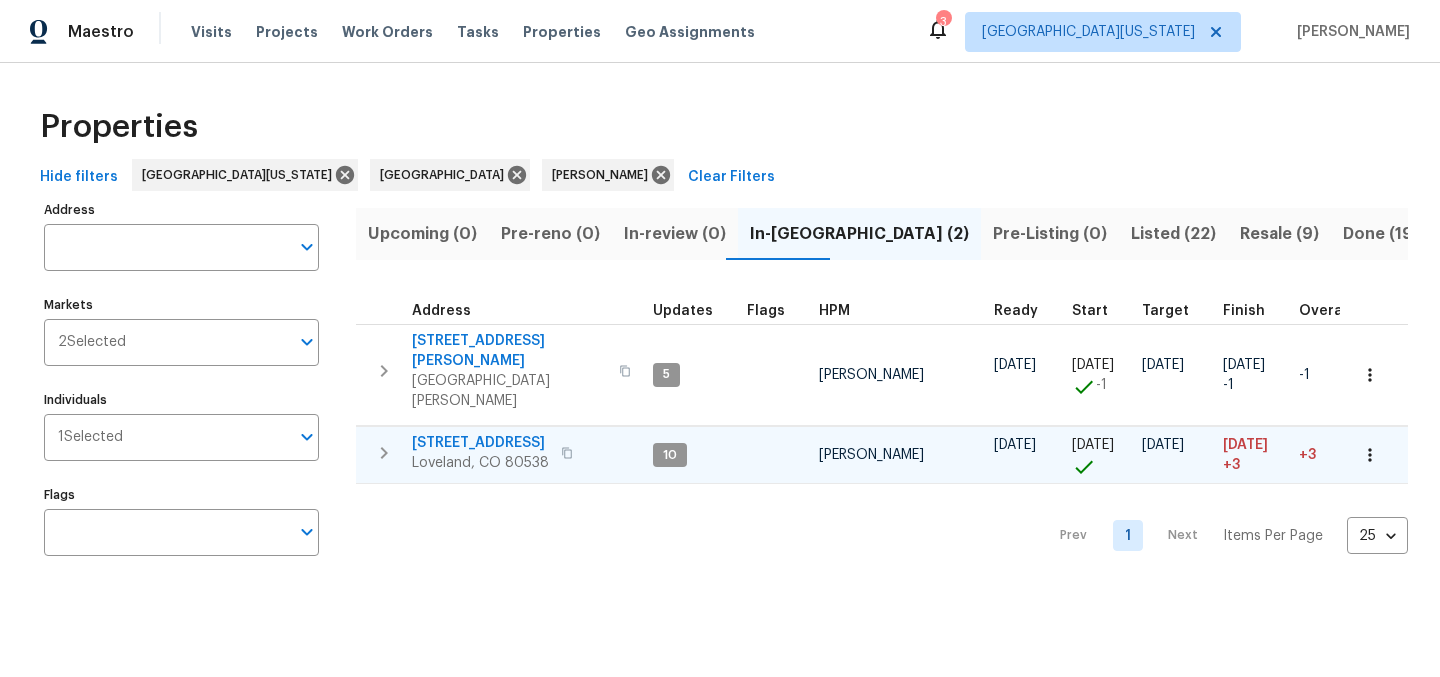 click on "809 W 36th St Loveland, CO 80538" at bounding box center (500, 453) 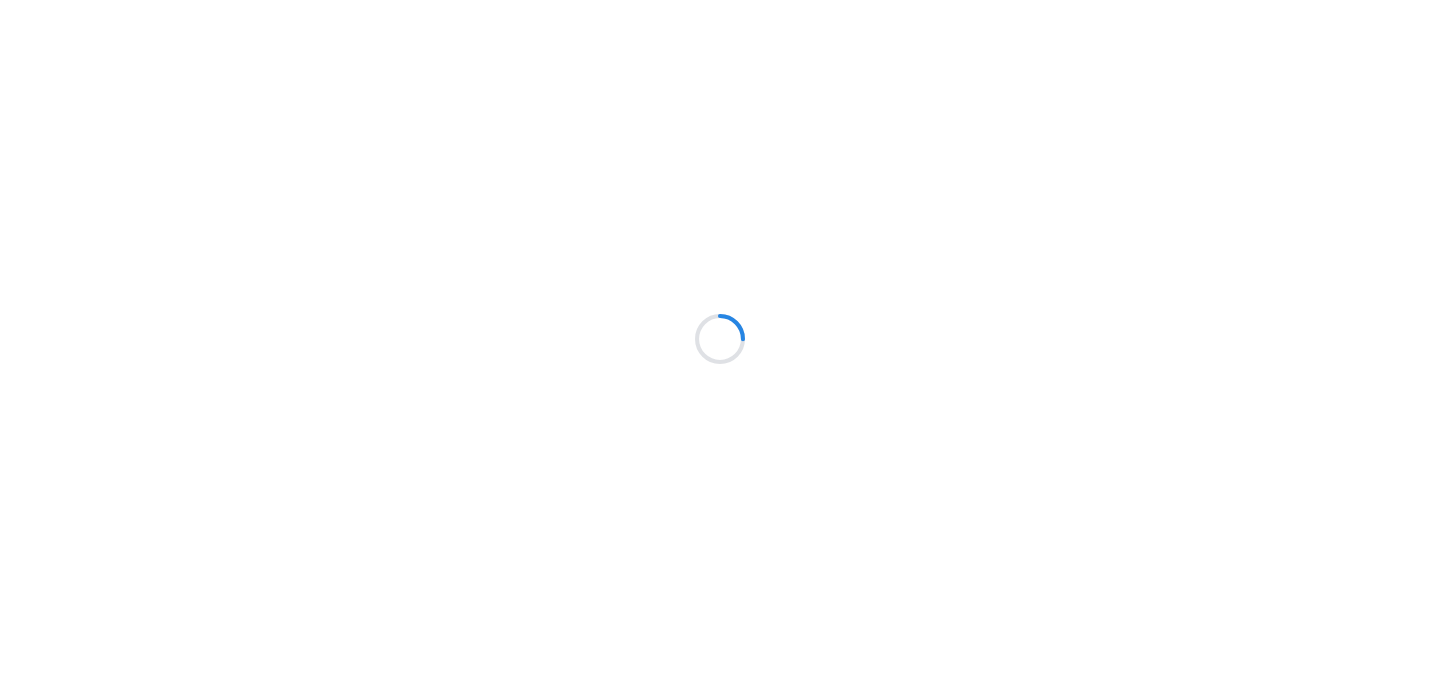 scroll, scrollTop: 0, scrollLeft: 0, axis: both 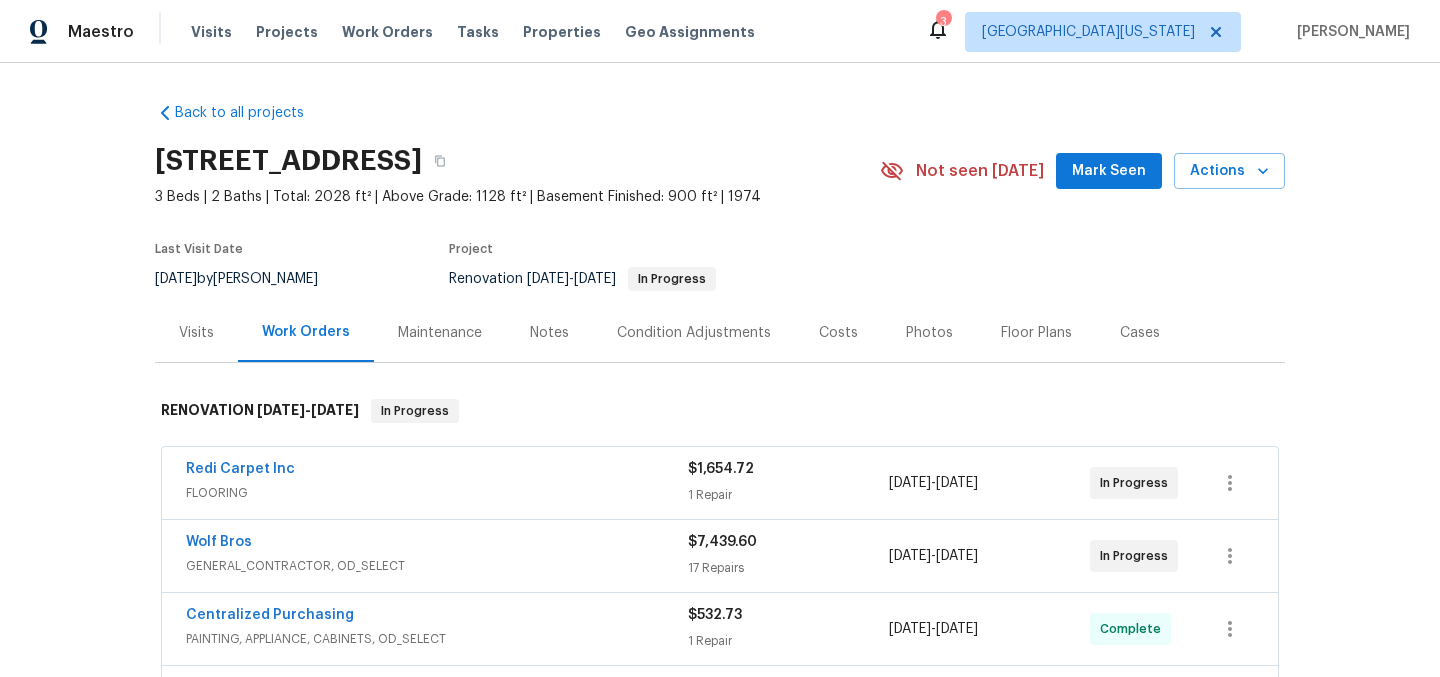 click on "Costs" at bounding box center [838, 333] 